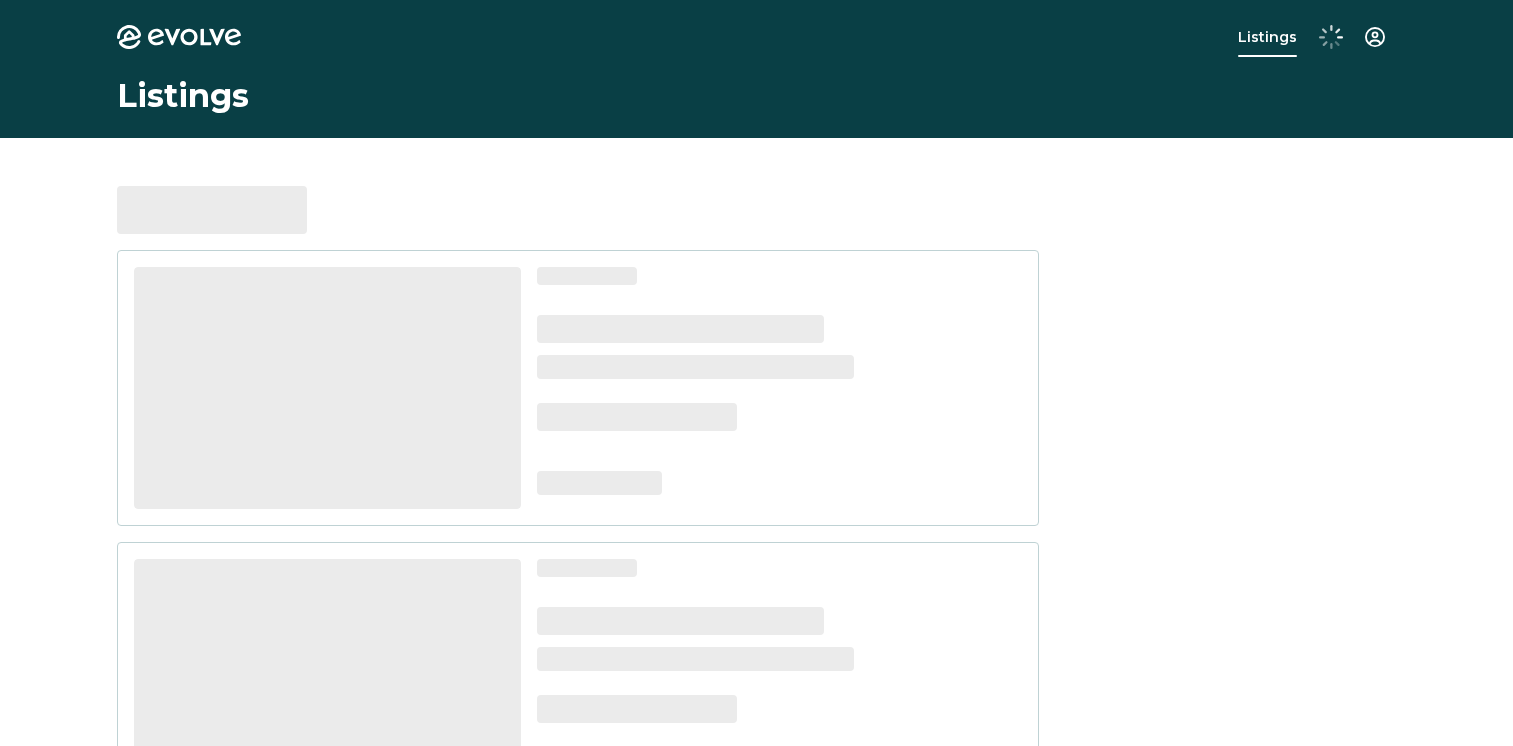 scroll, scrollTop: 0, scrollLeft: 0, axis: both 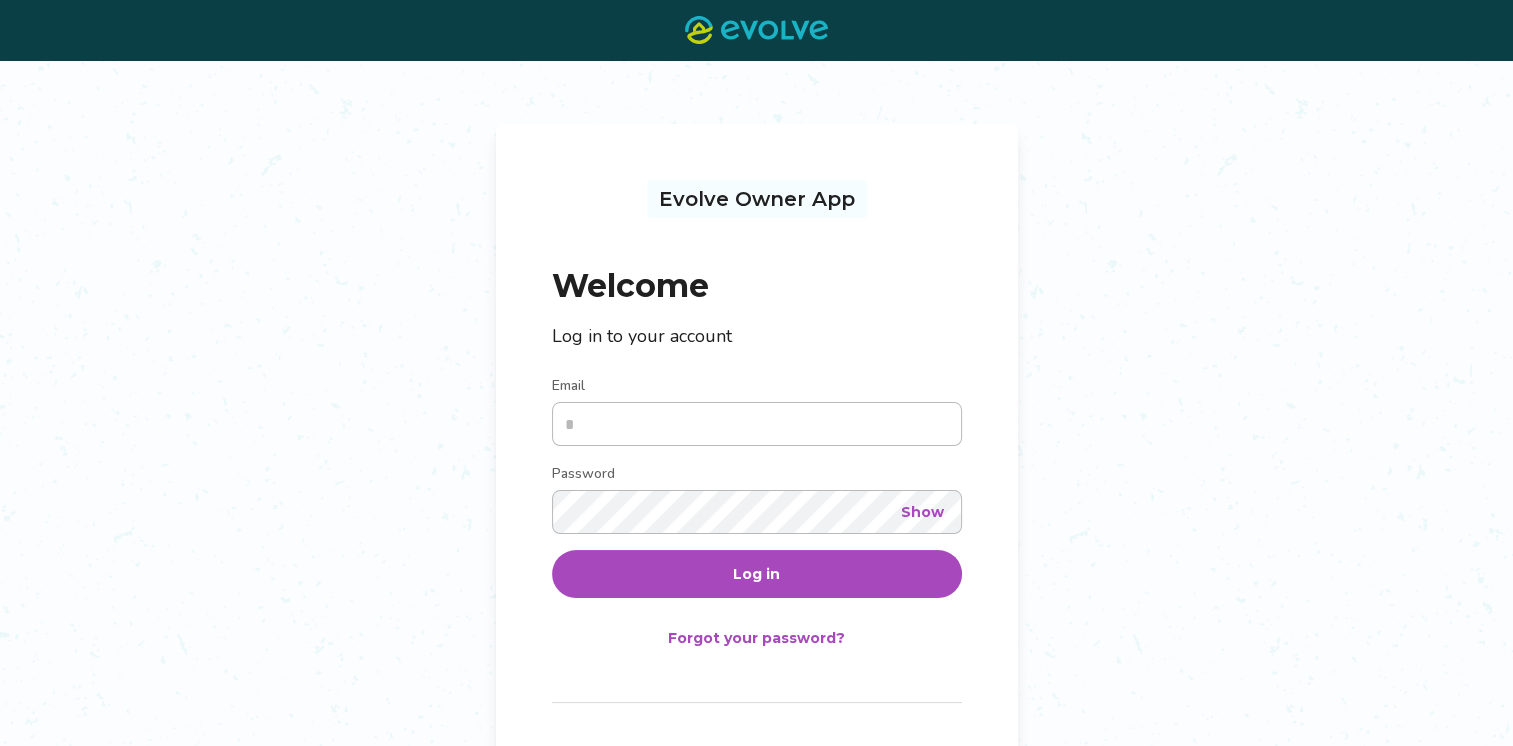 type on "**********" 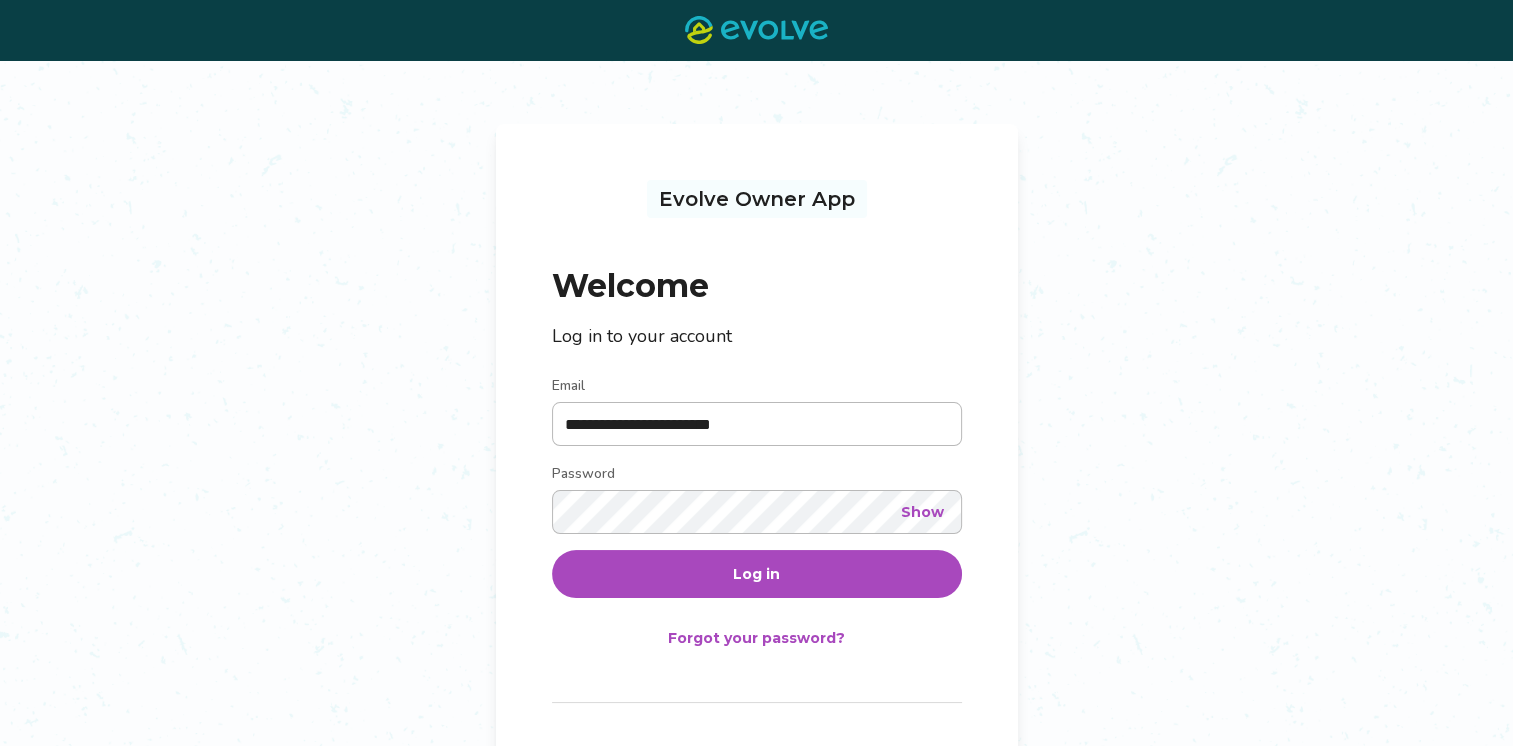 click on "Log in" at bounding box center (757, 574) 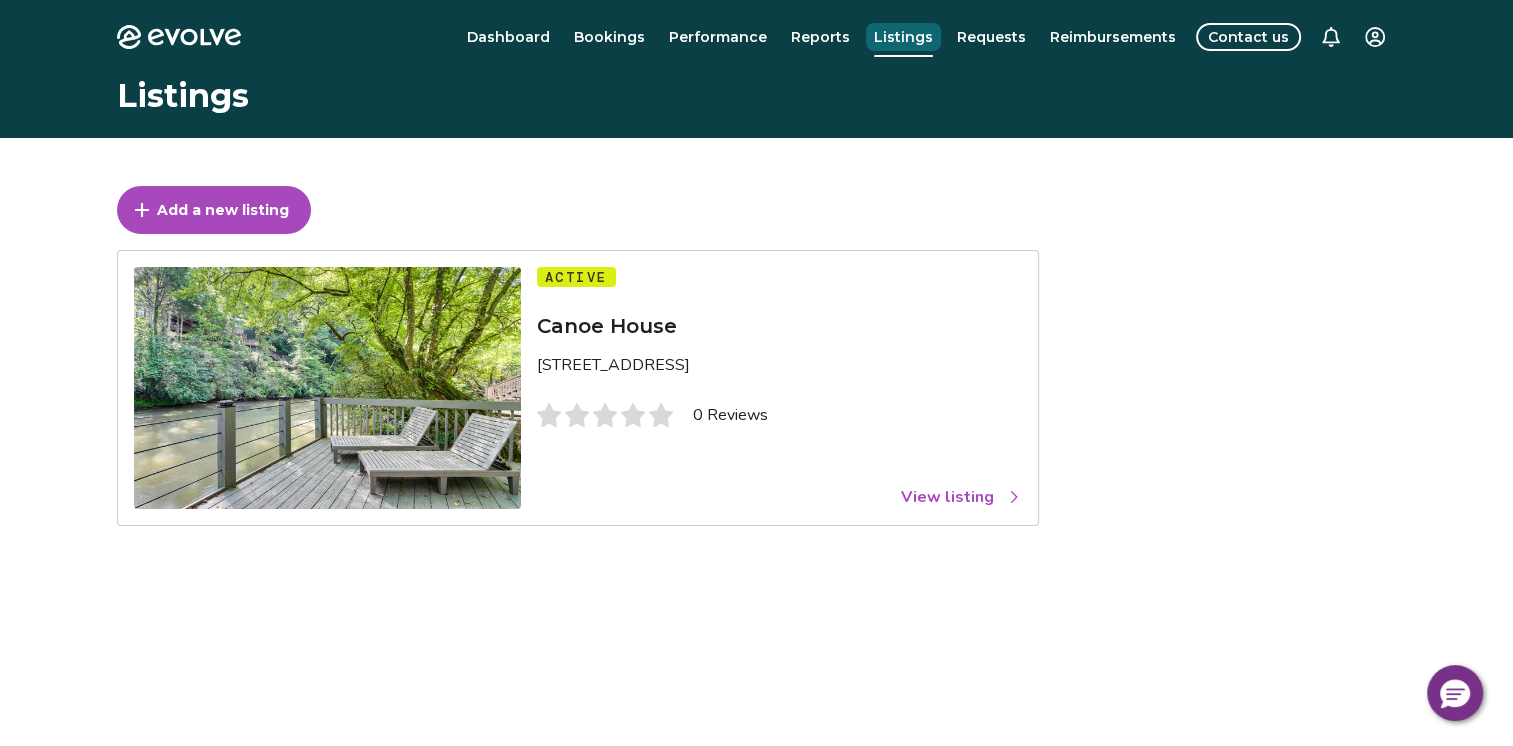 click on "Listings" at bounding box center [903, 37] 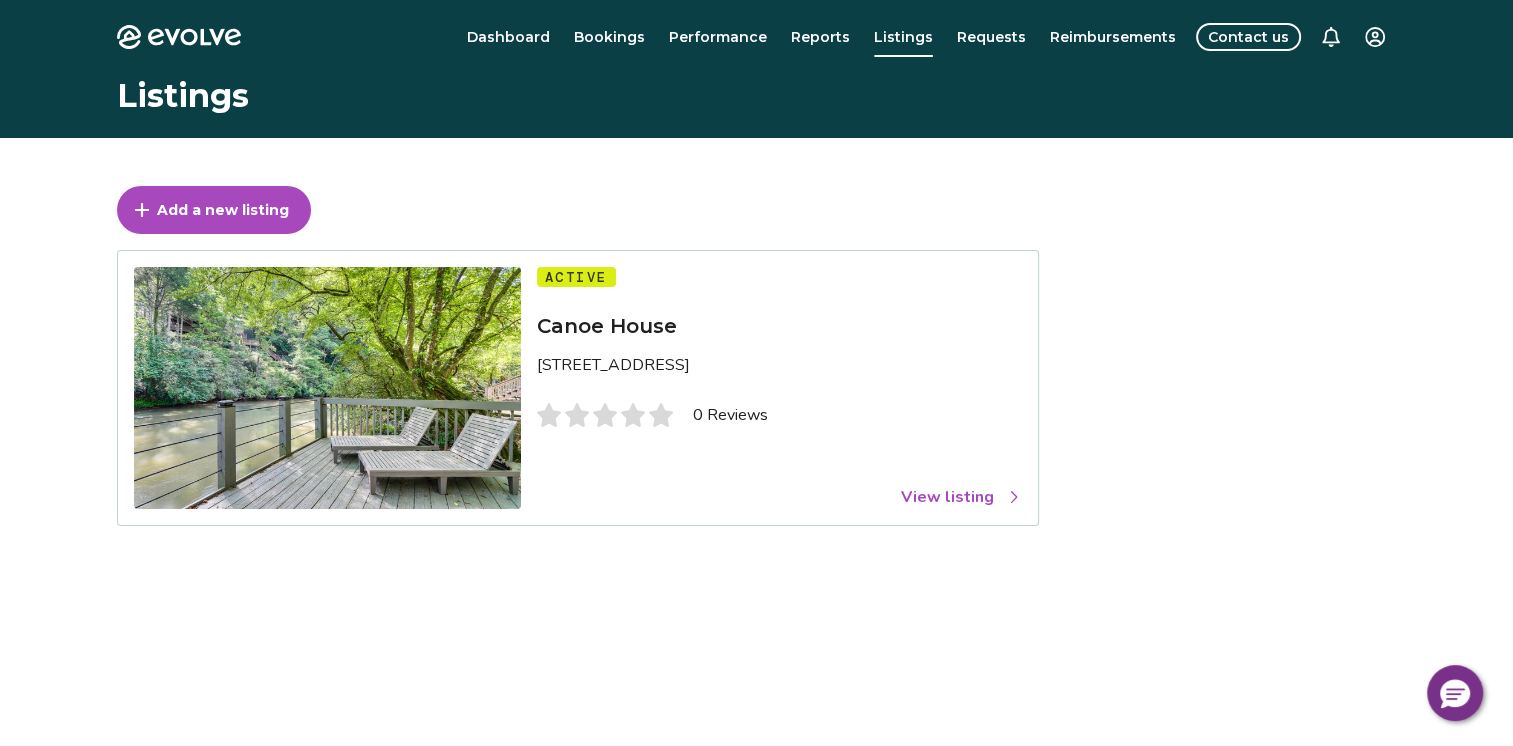 click on "View listing" at bounding box center [961, 497] 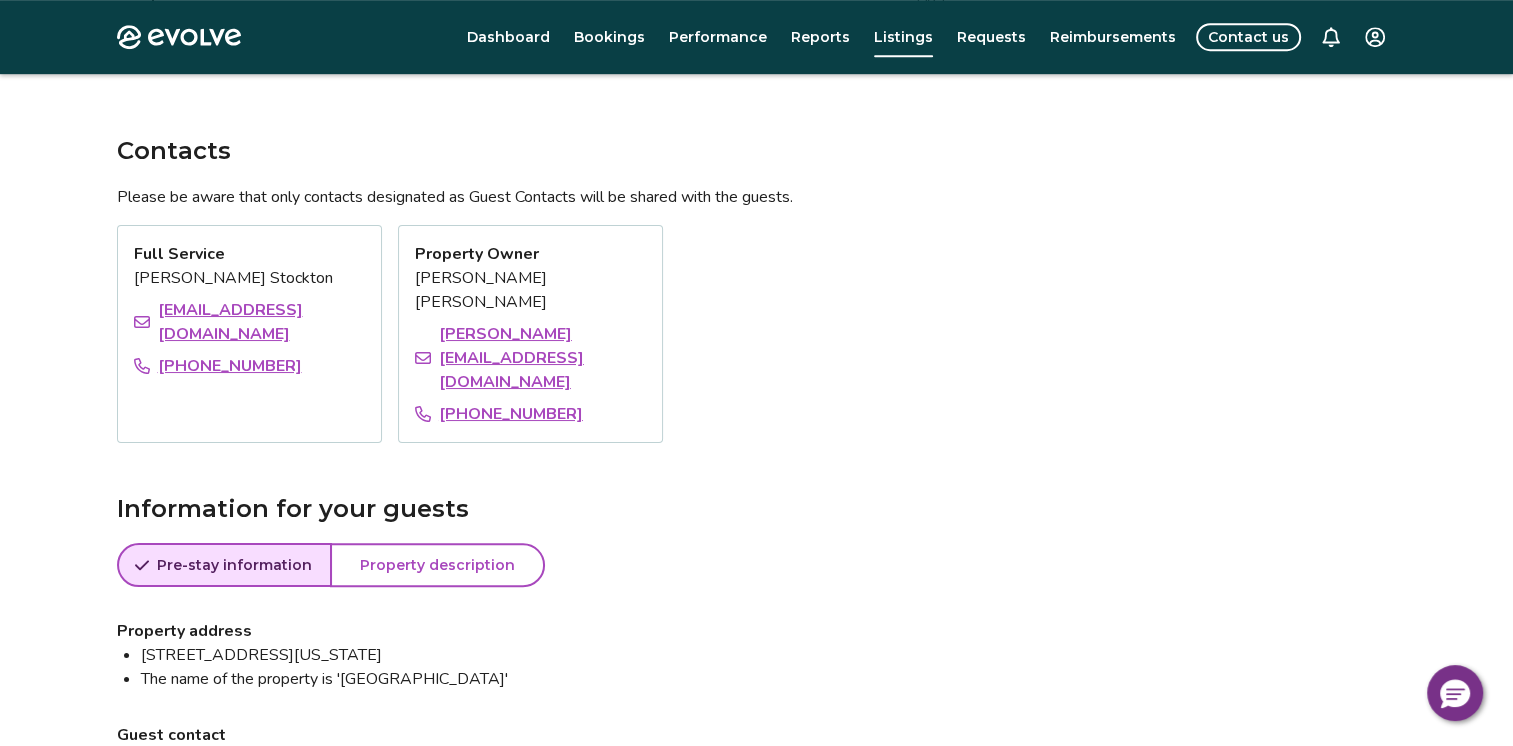 scroll, scrollTop: 1135, scrollLeft: 0, axis: vertical 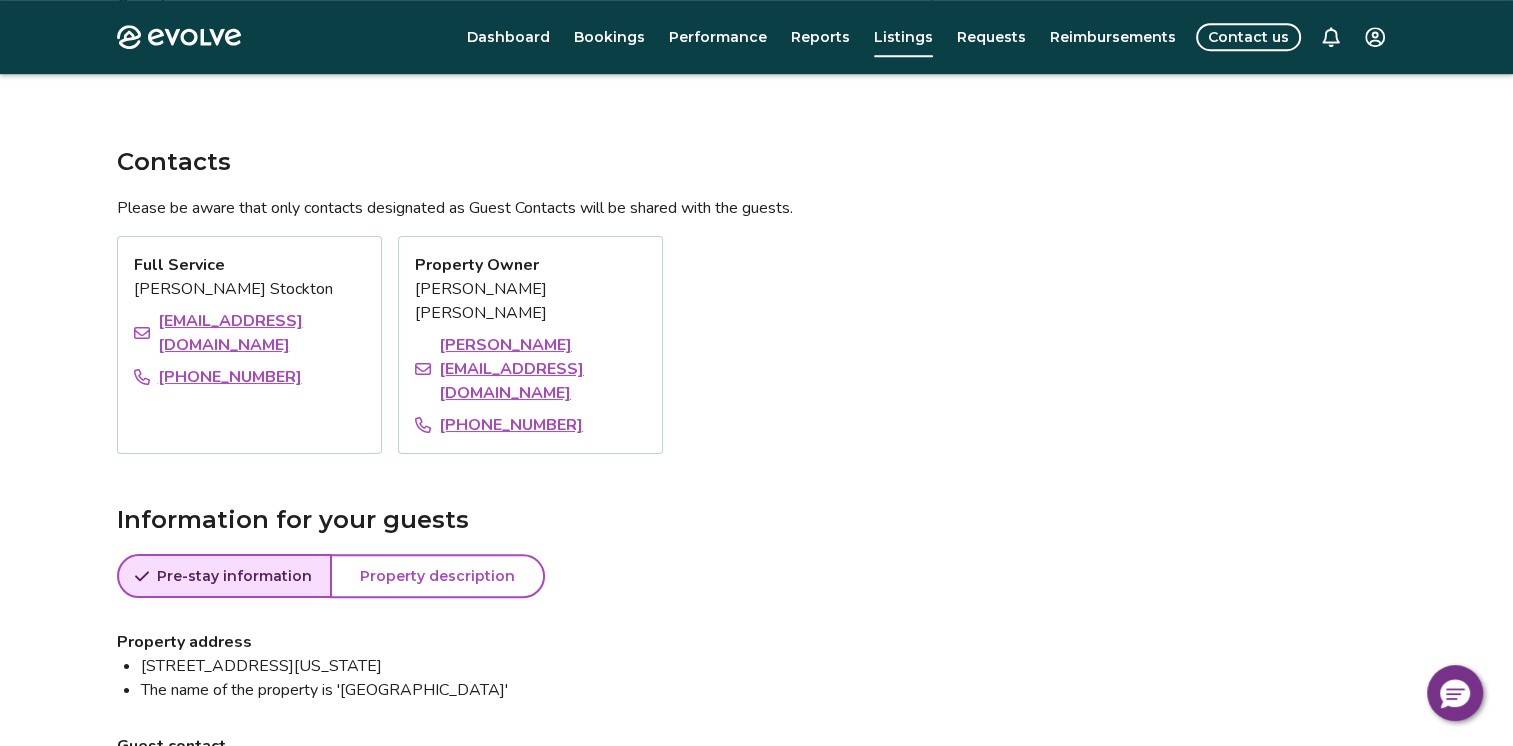 click on "Property description" at bounding box center [437, 576] 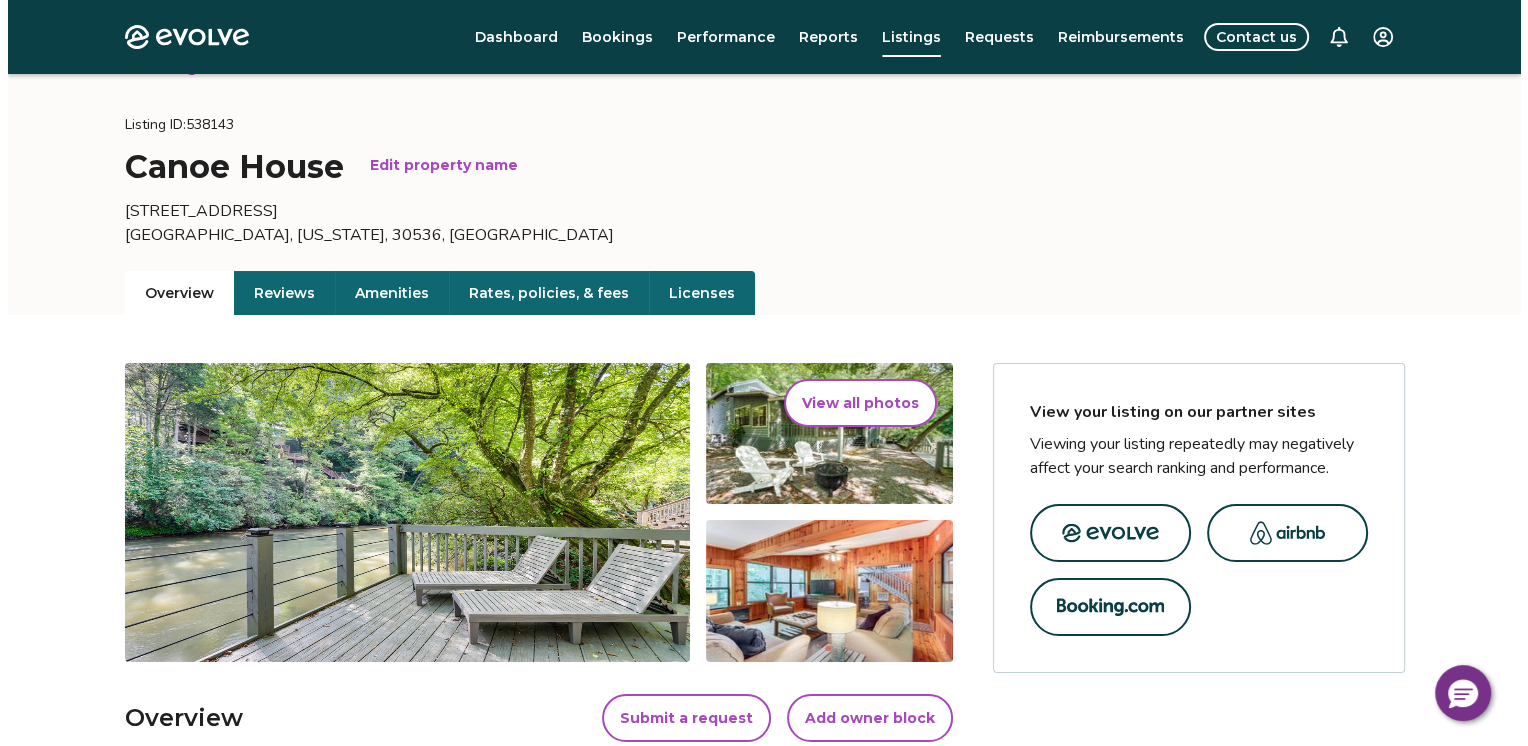 scroll, scrollTop: 0, scrollLeft: 0, axis: both 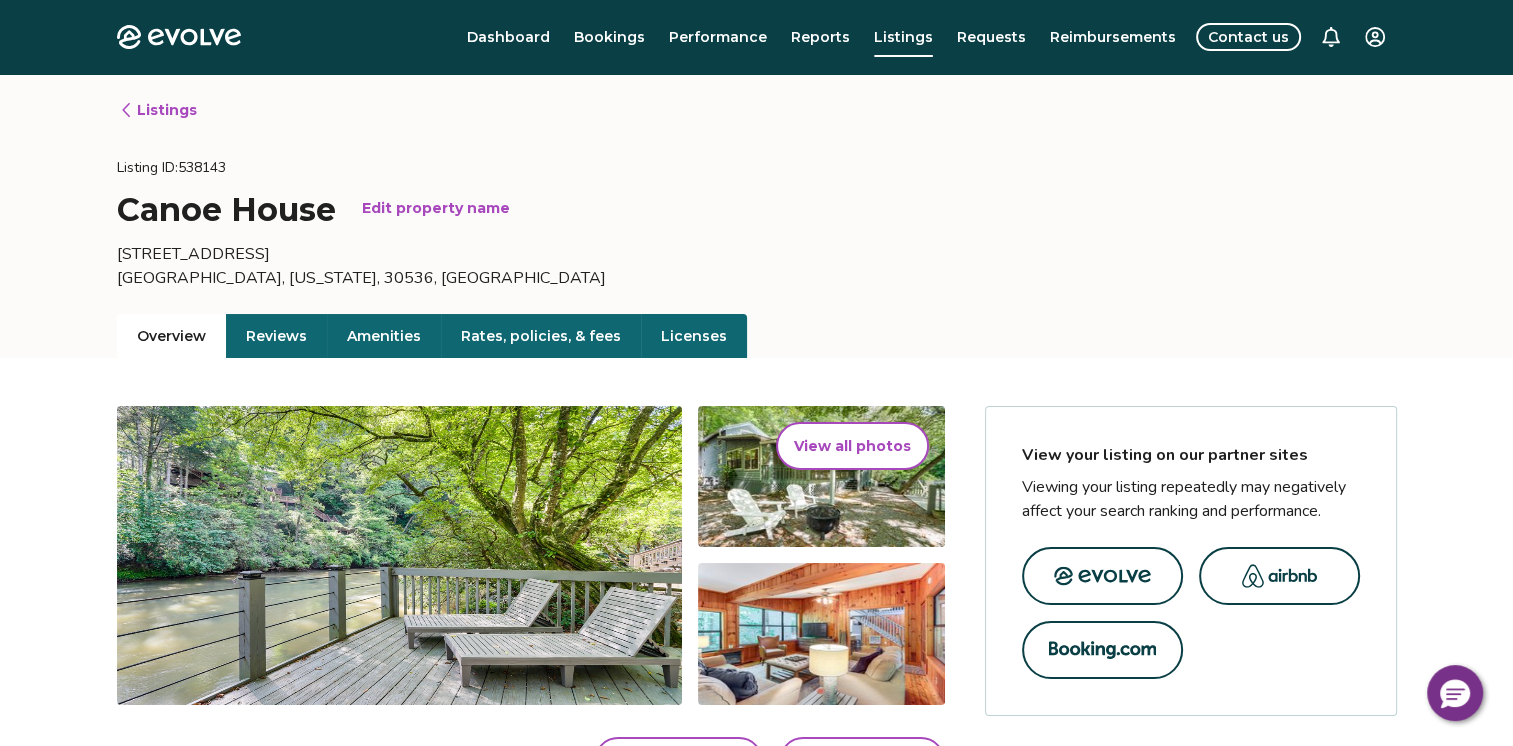click on "Licenses" at bounding box center (694, 336) 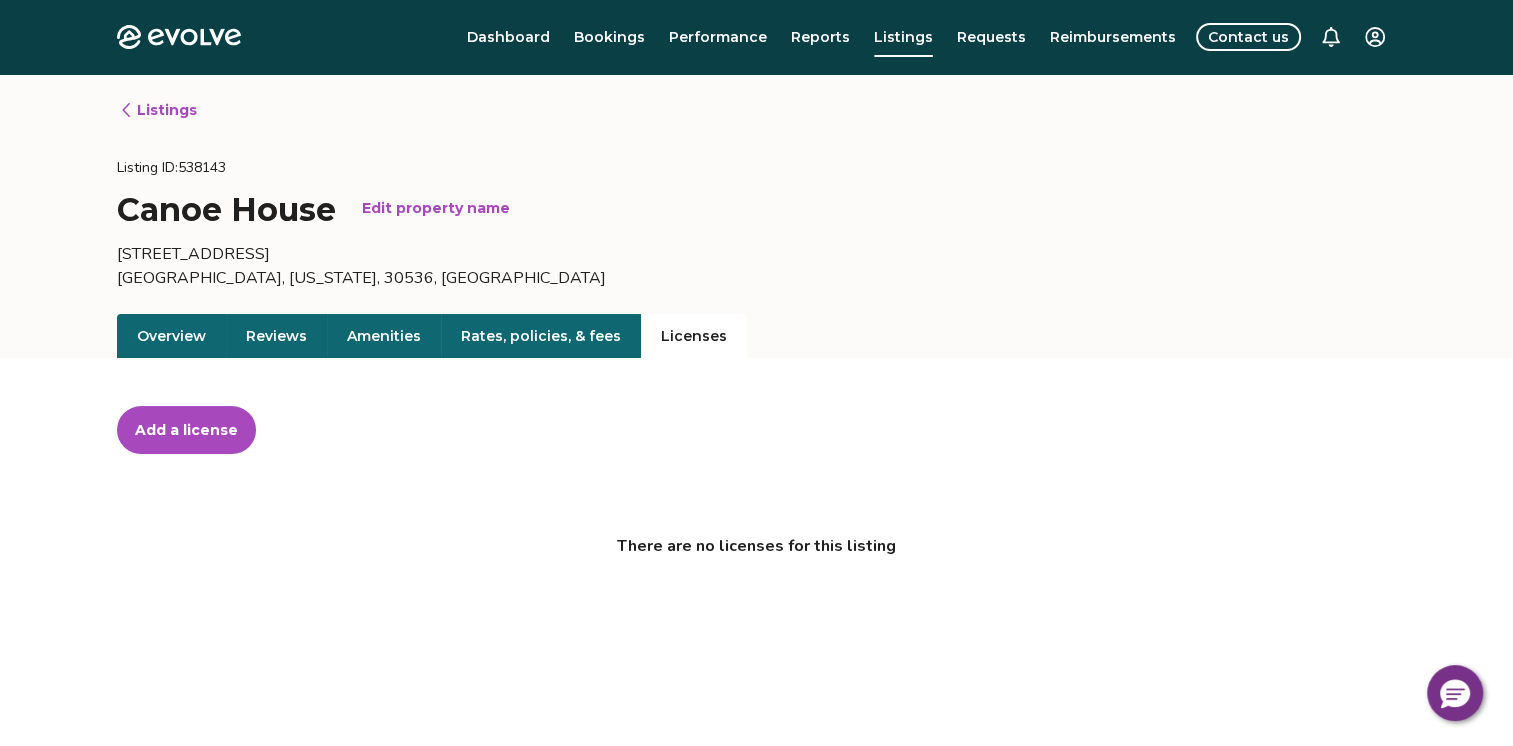 click on "Add a license" at bounding box center (186, 430) 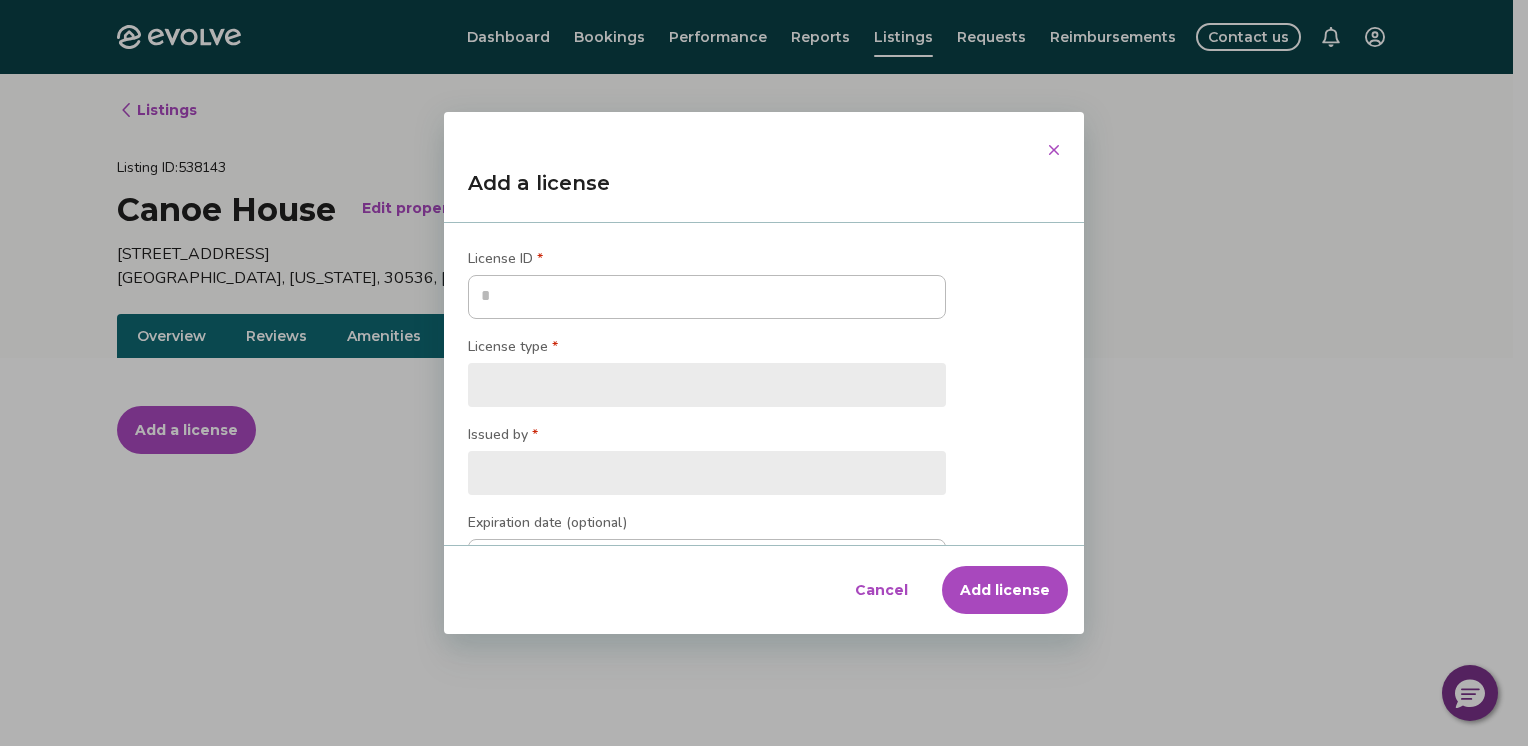 type on "*" 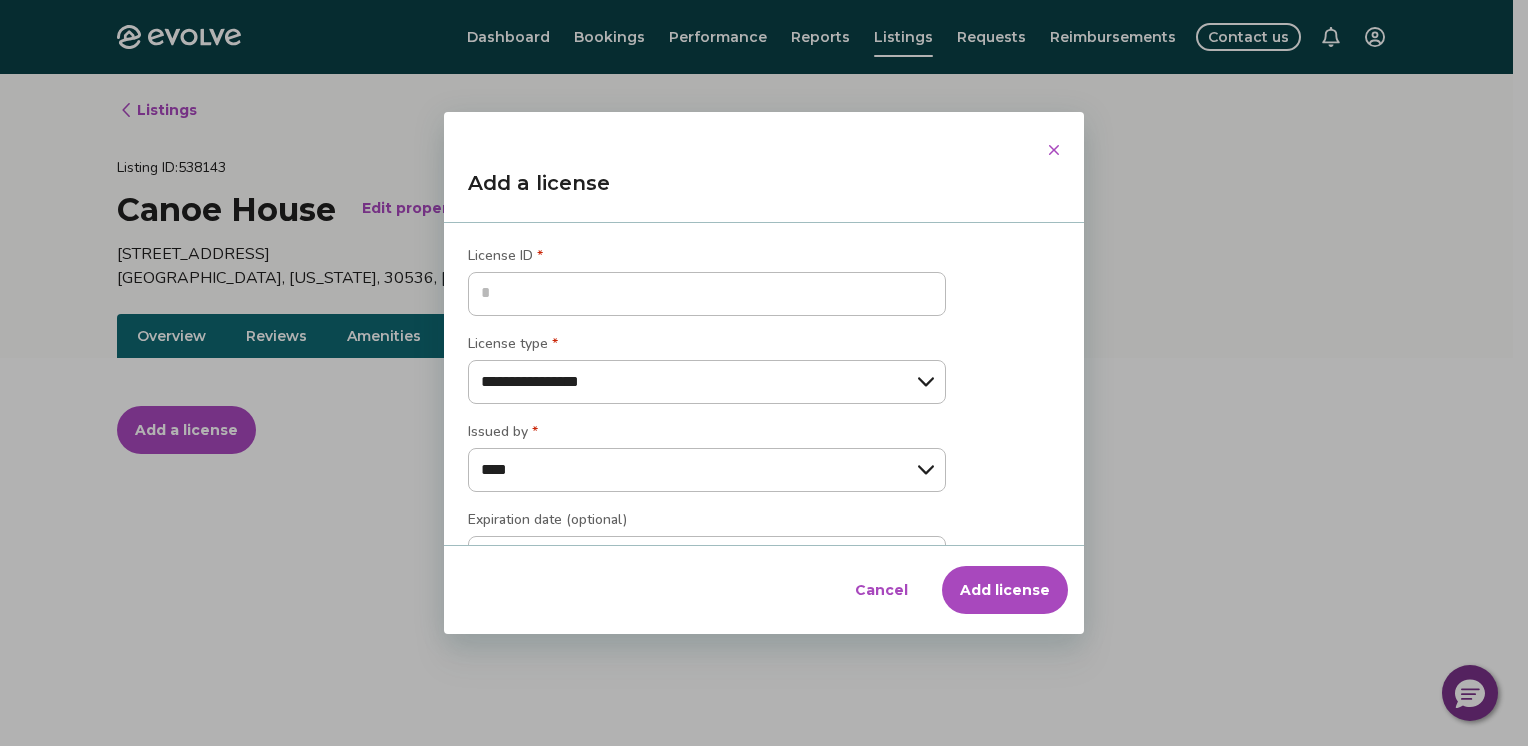 scroll, scrollTop: 0, scrollLeft: 0, axis: both 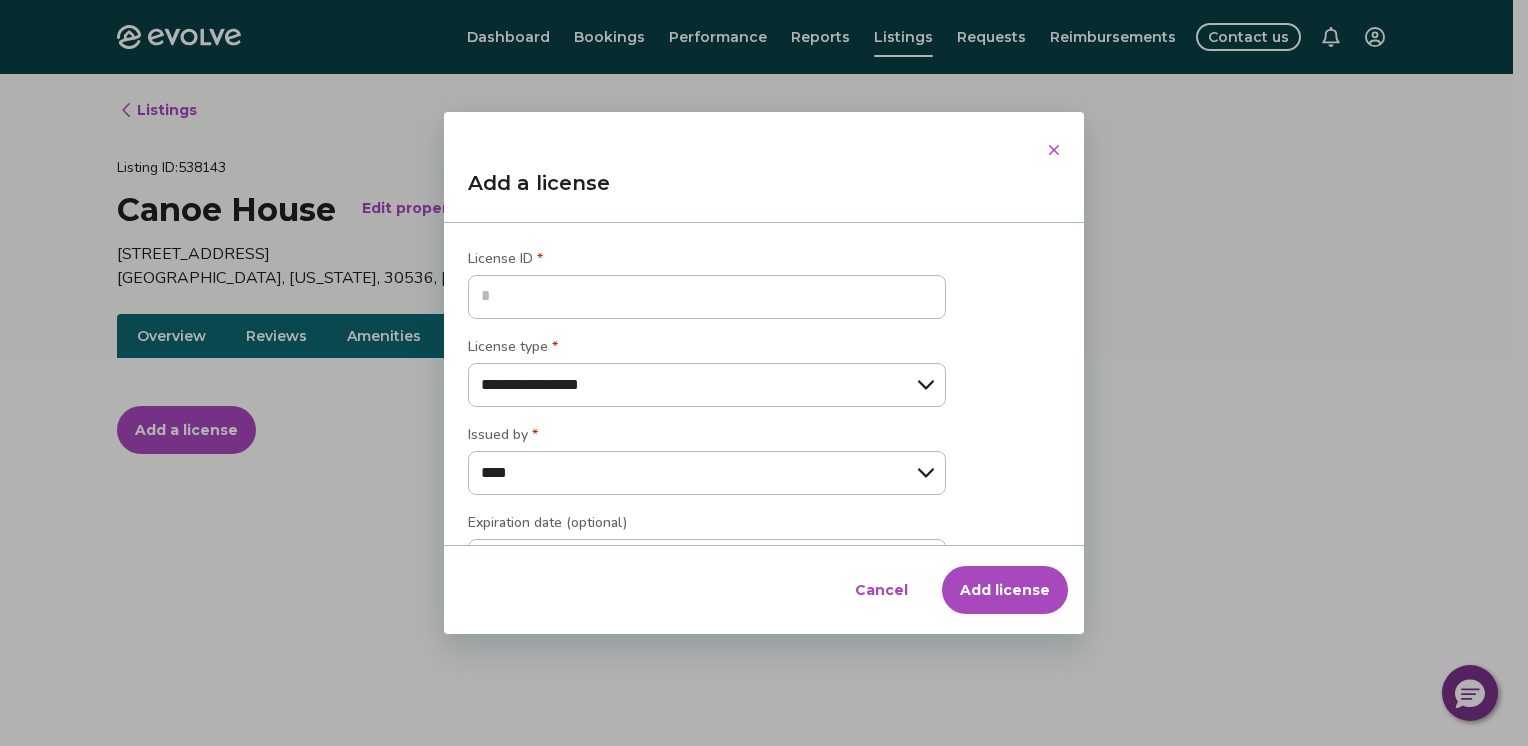 type on "*" 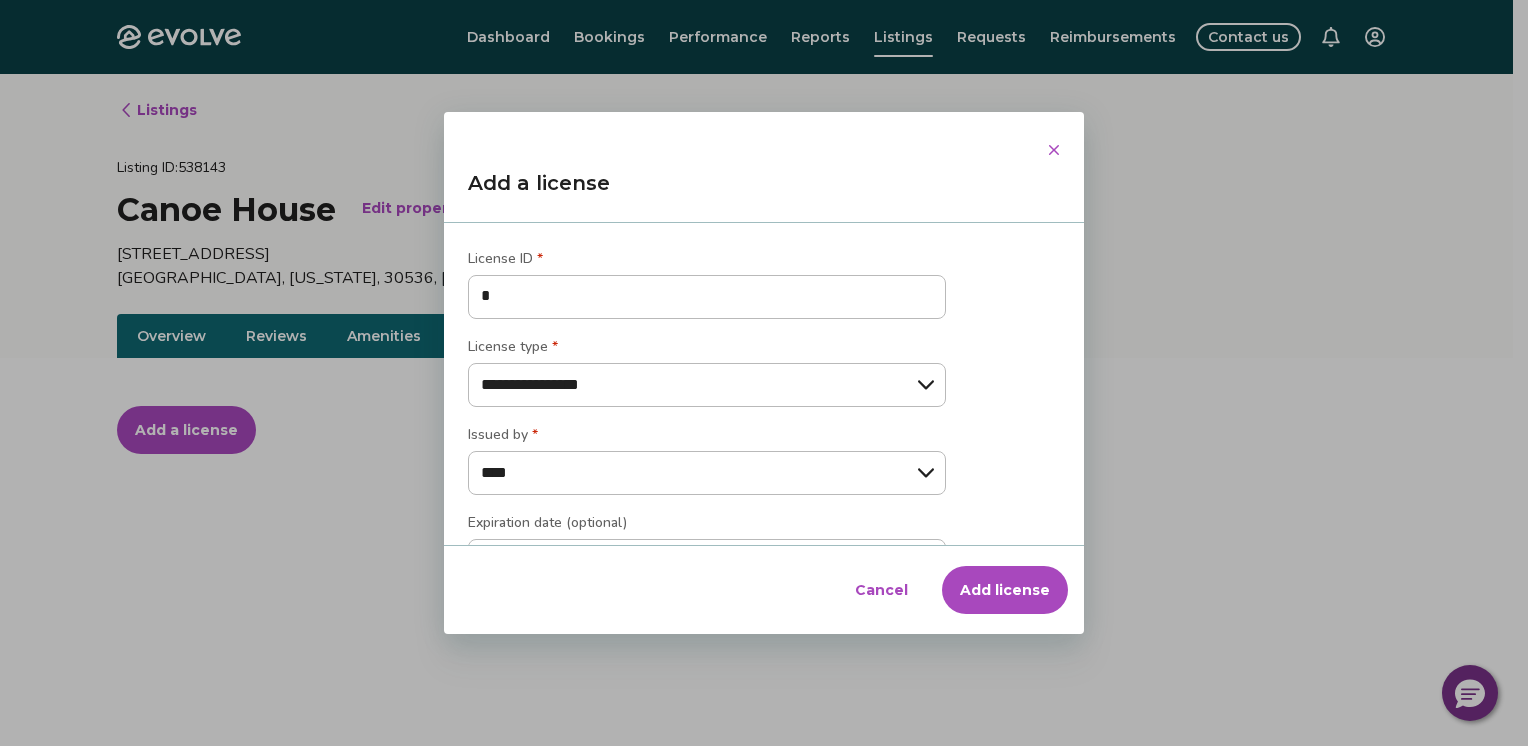 type on "**" 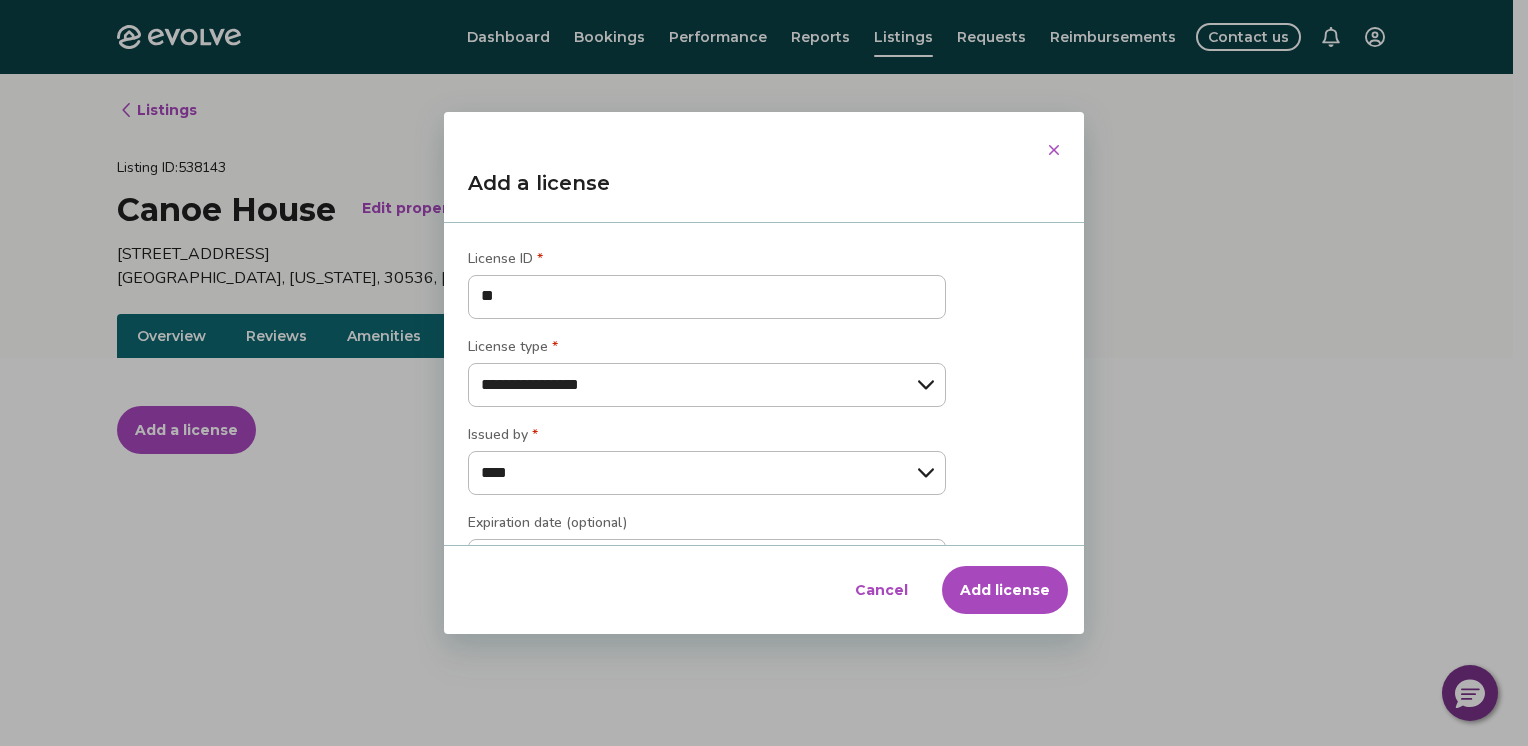 type on "***" 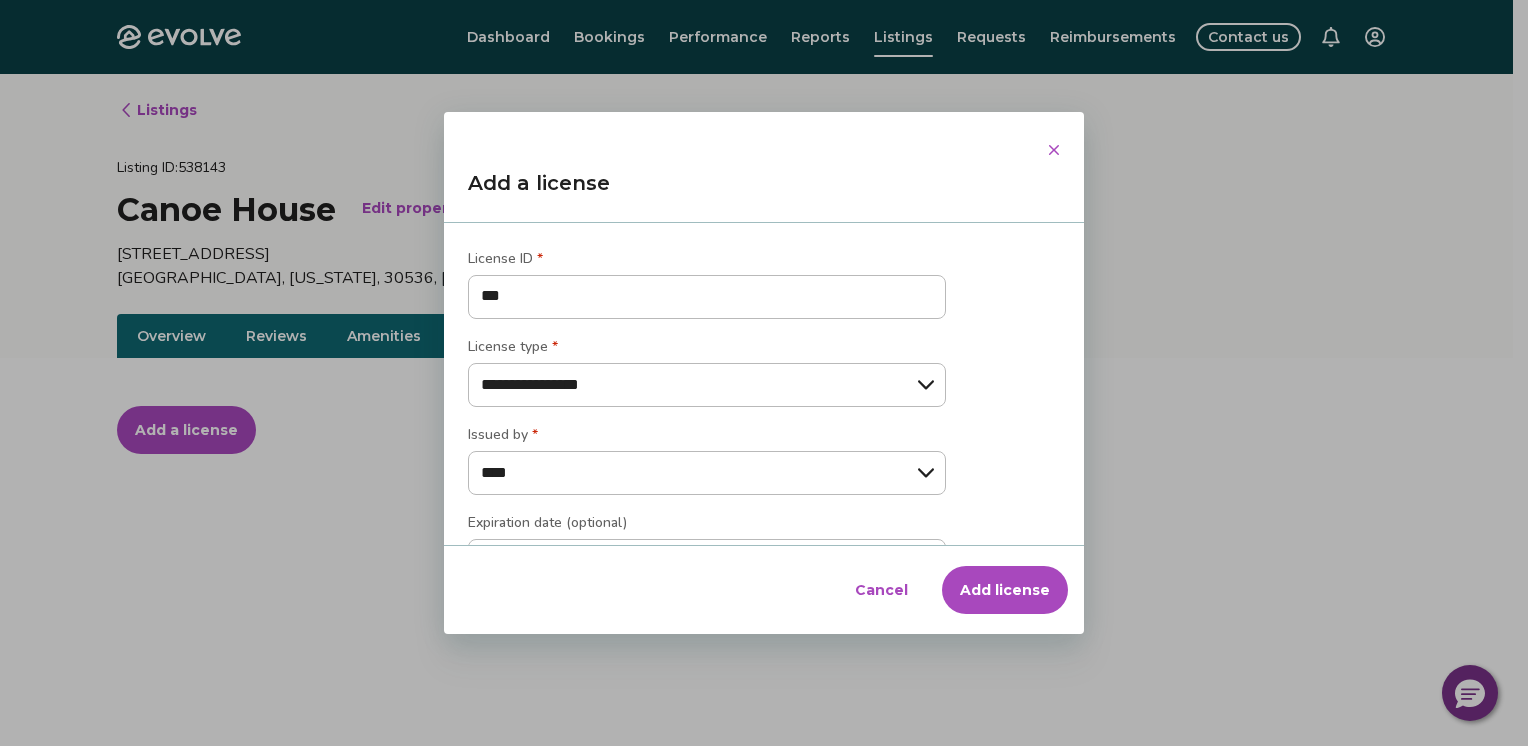 type on "****" 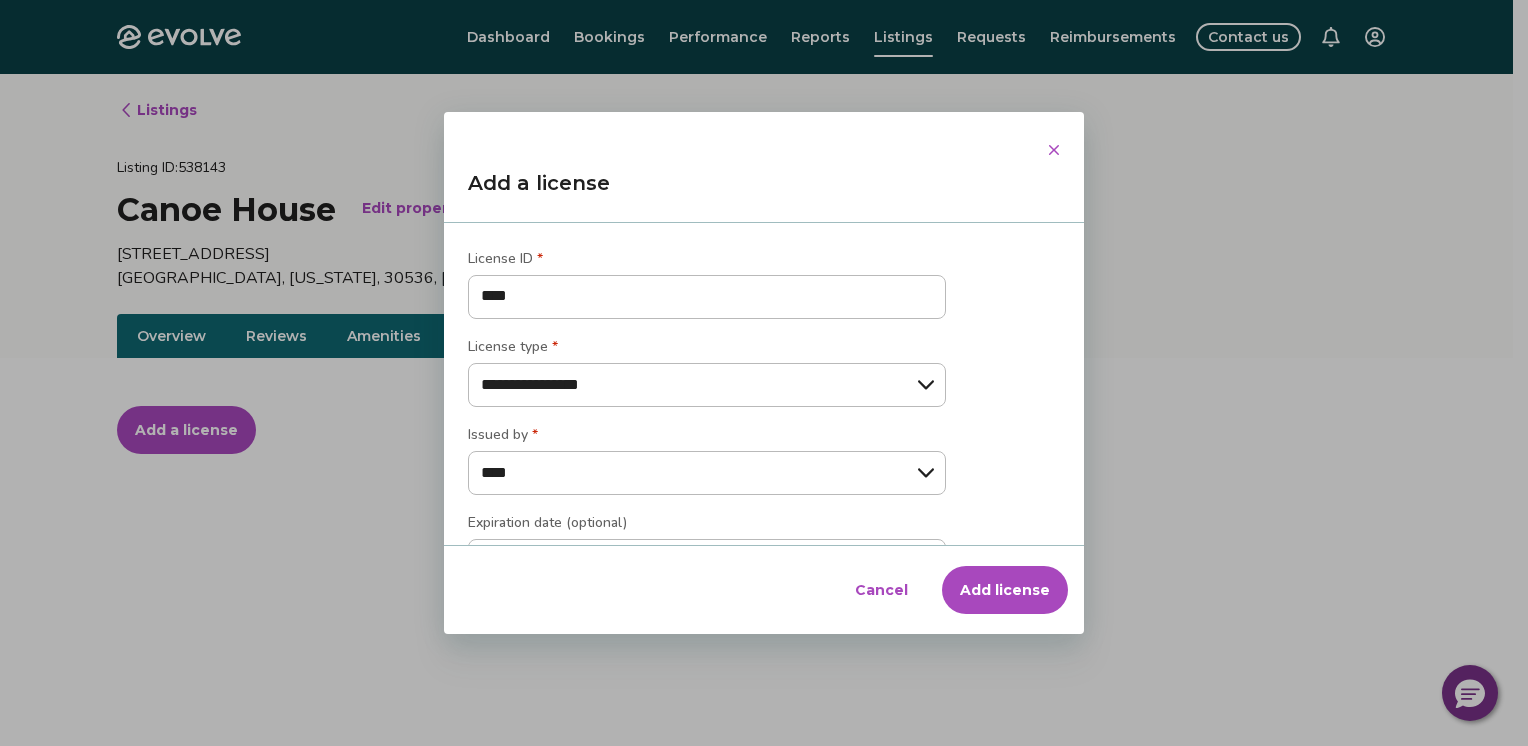type on "*****" 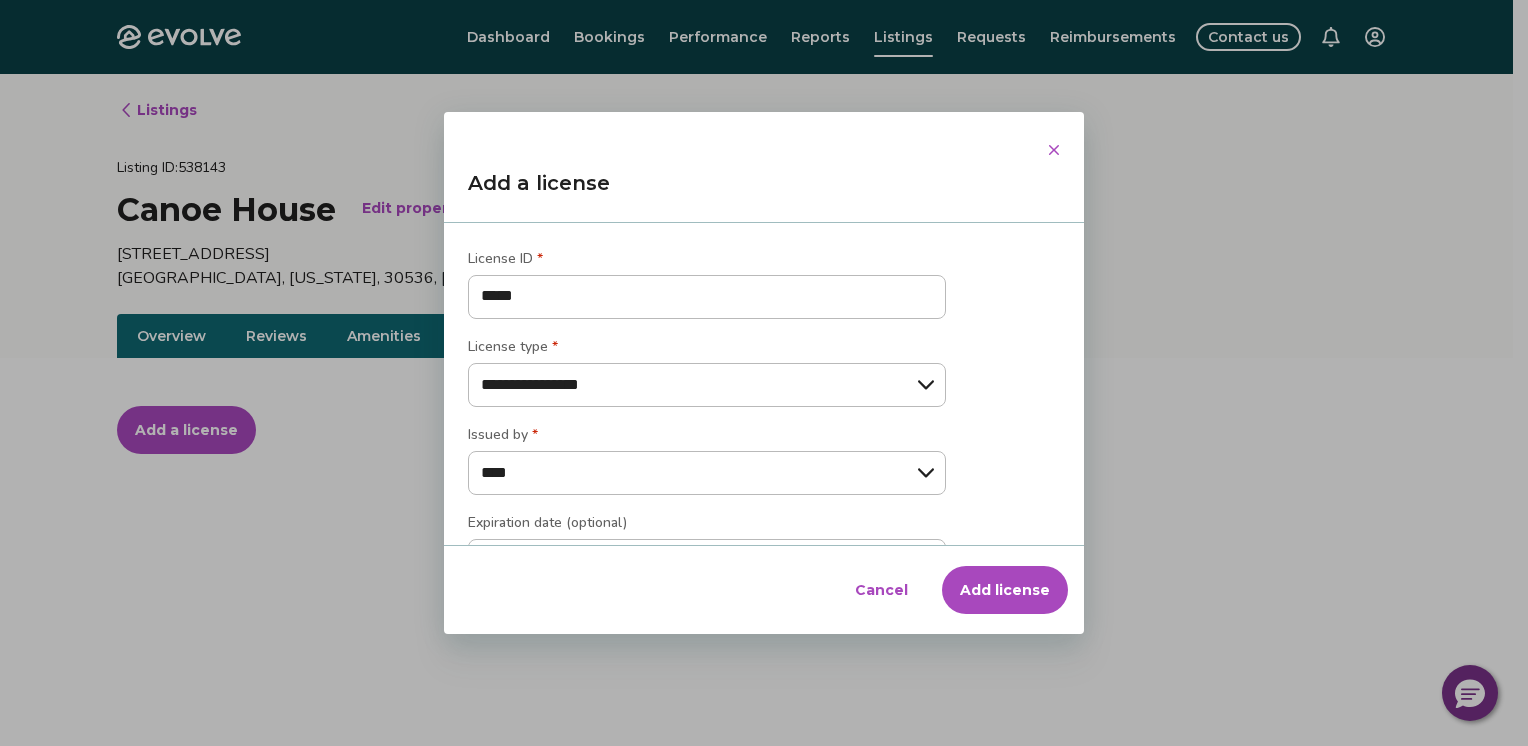 type on "******" 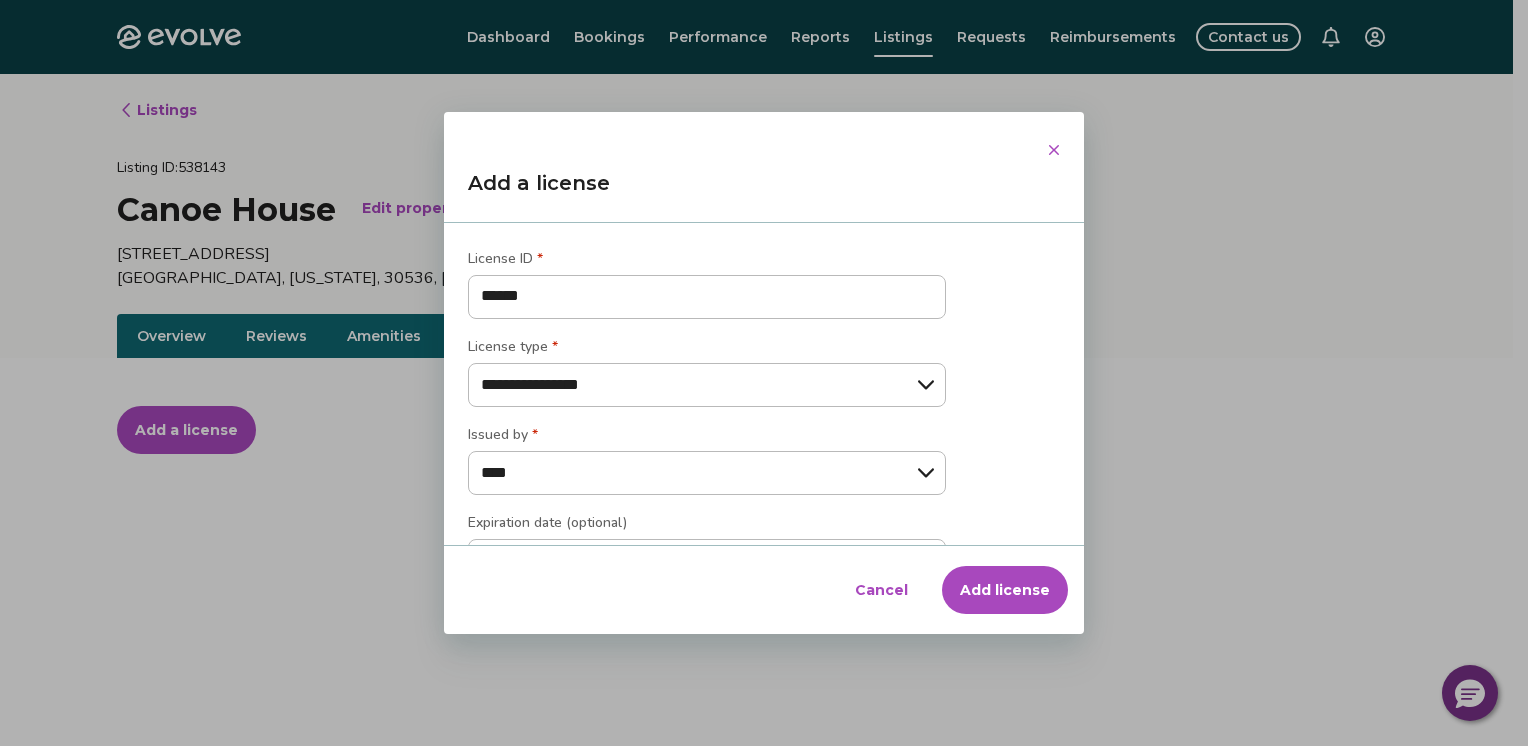 type on "******" 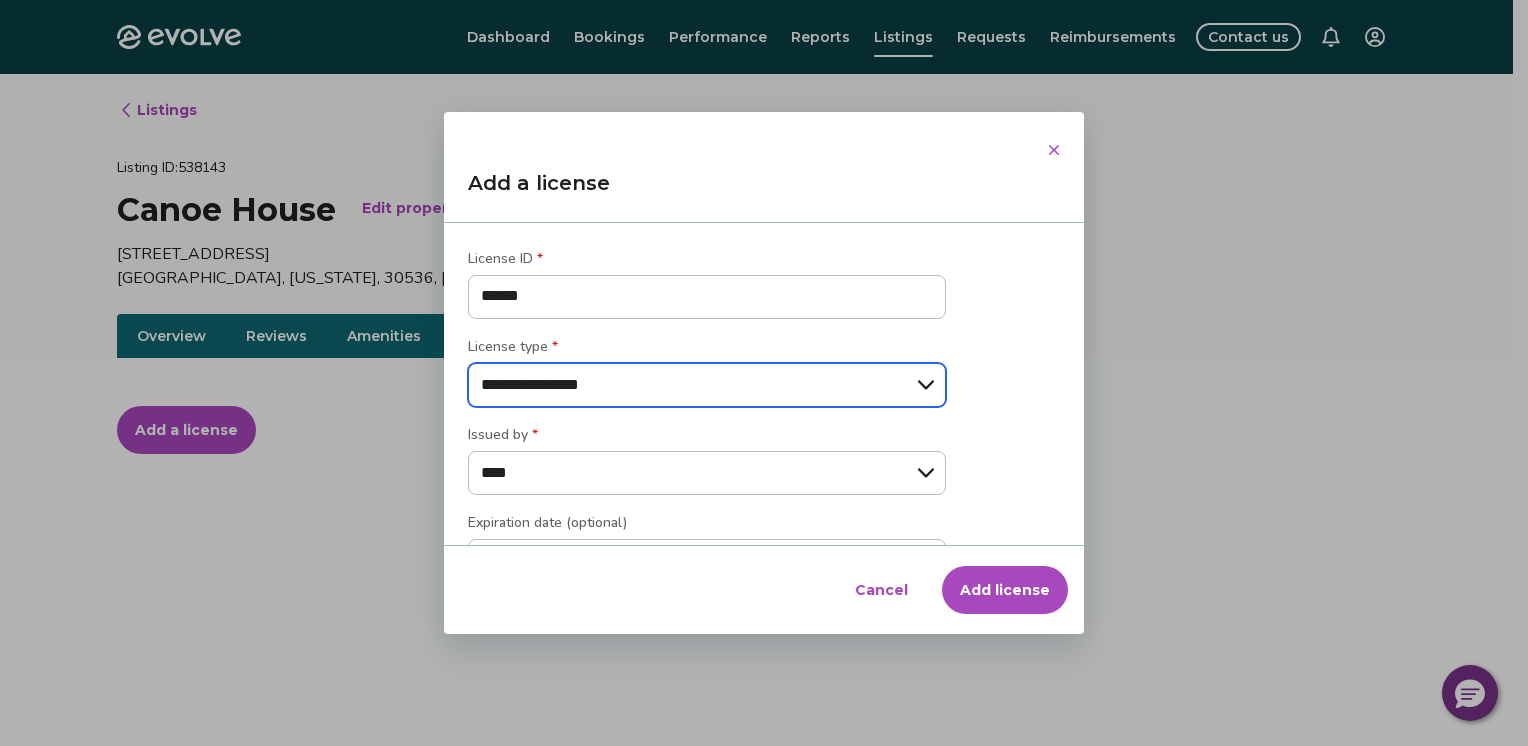 click on "**********" at bounding box center [707, 385] 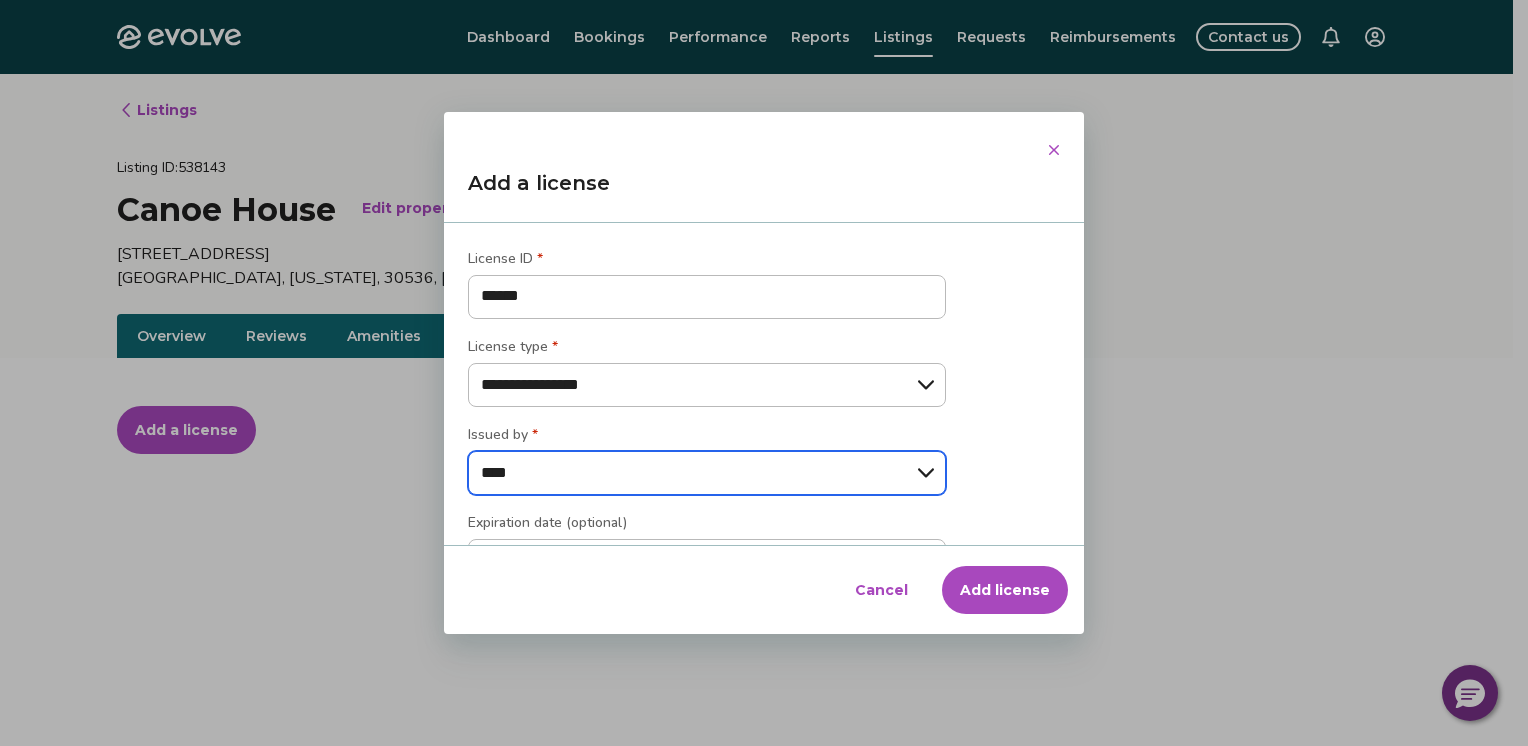 click on "**** ****** ***** *******" at bounding box center [707, 473] 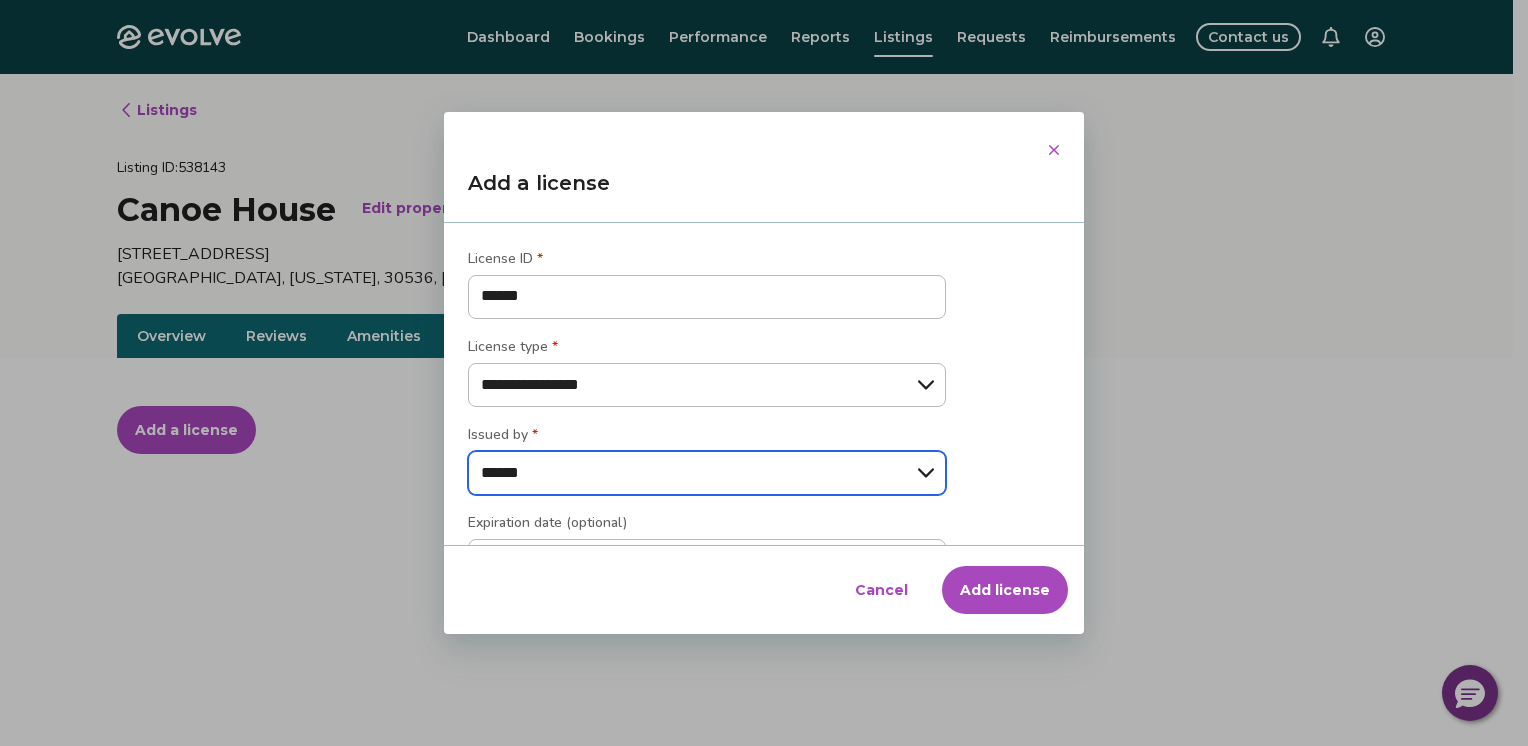 click on "**** ****** ***** *******" at bounding box center [707, 473] 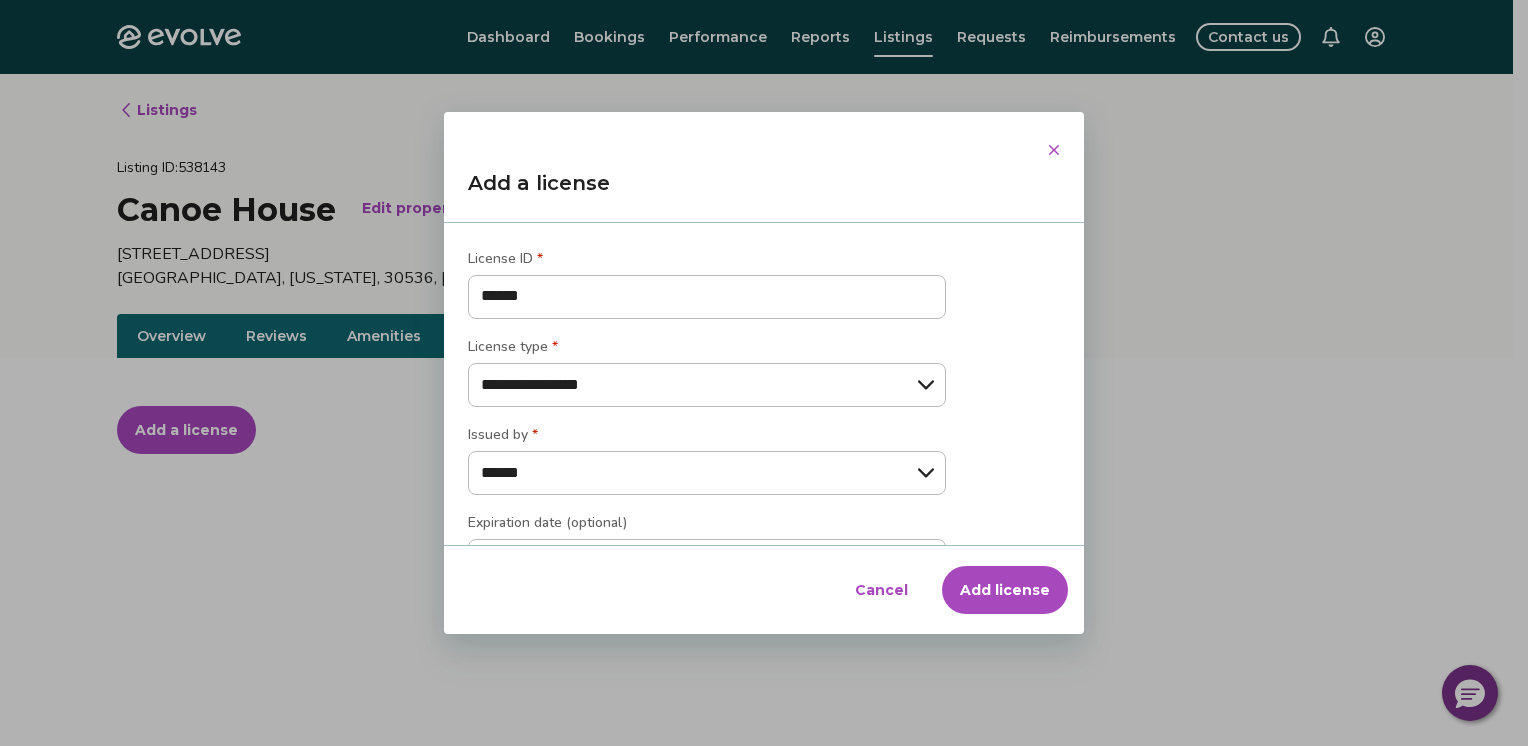 click on "**********" at bounding box center (764, 384) 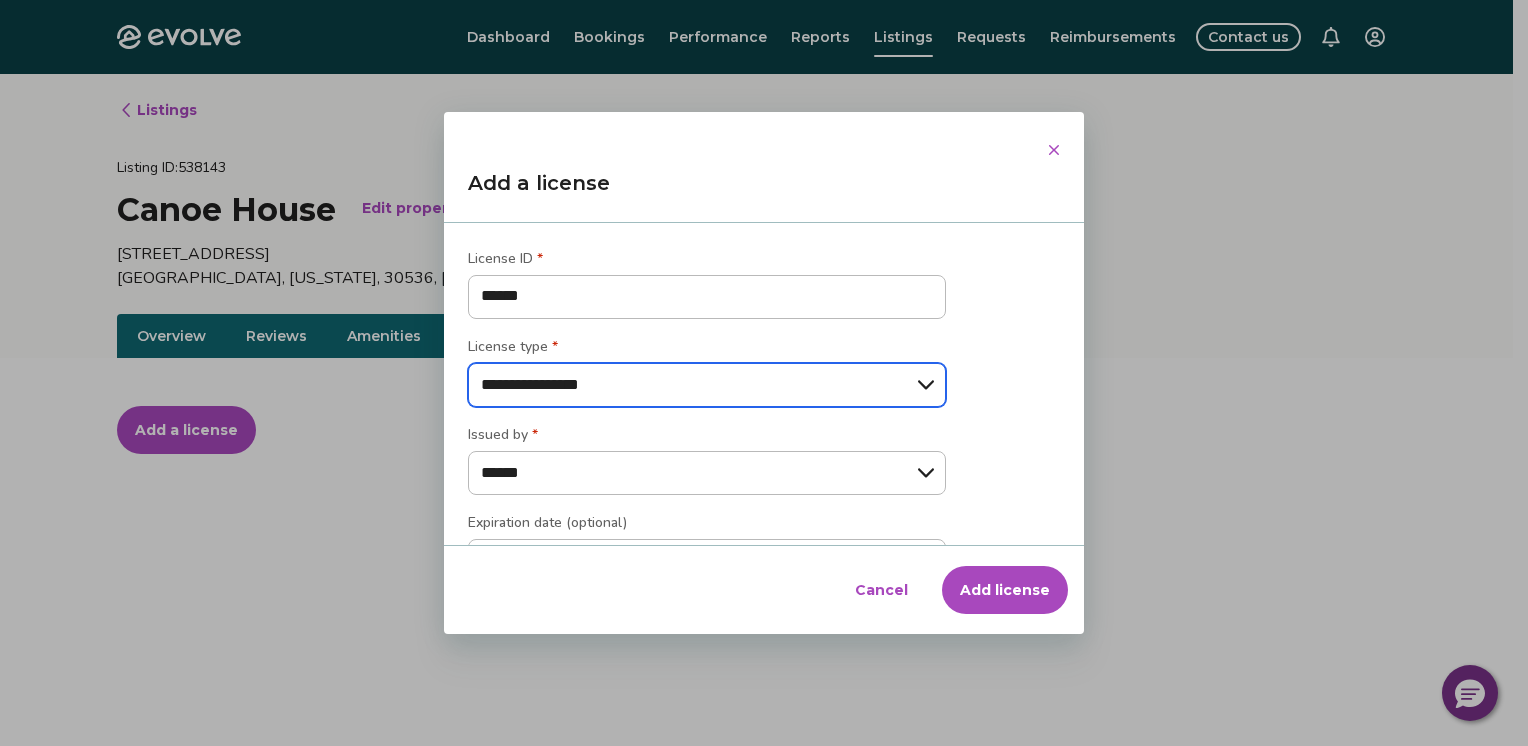 click on "**********" at bounding box center (707, 385) 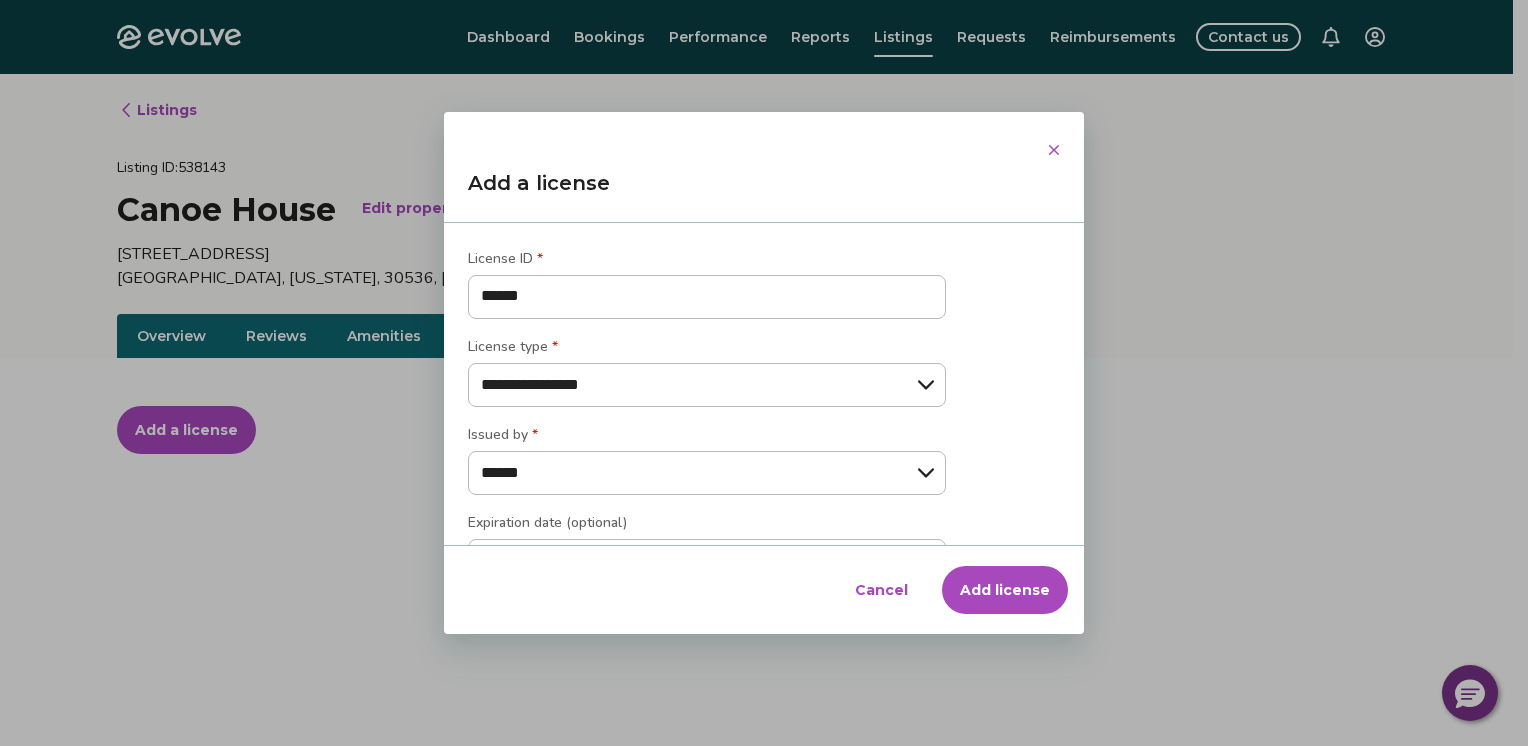 click on "**********" at bounding box center [764, 384] 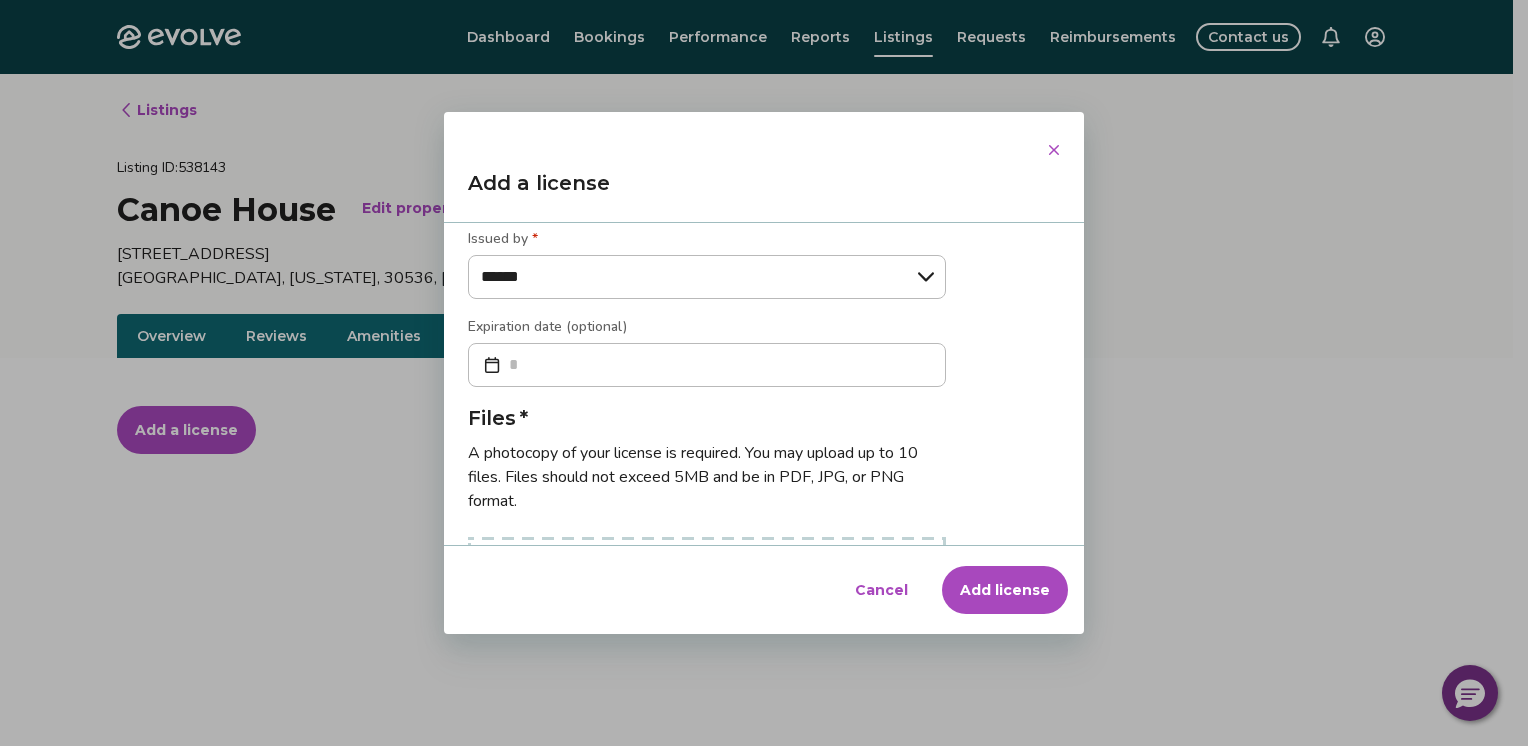 scroll, scrollTop: 200, scrollLeft: 0, axis: vertical 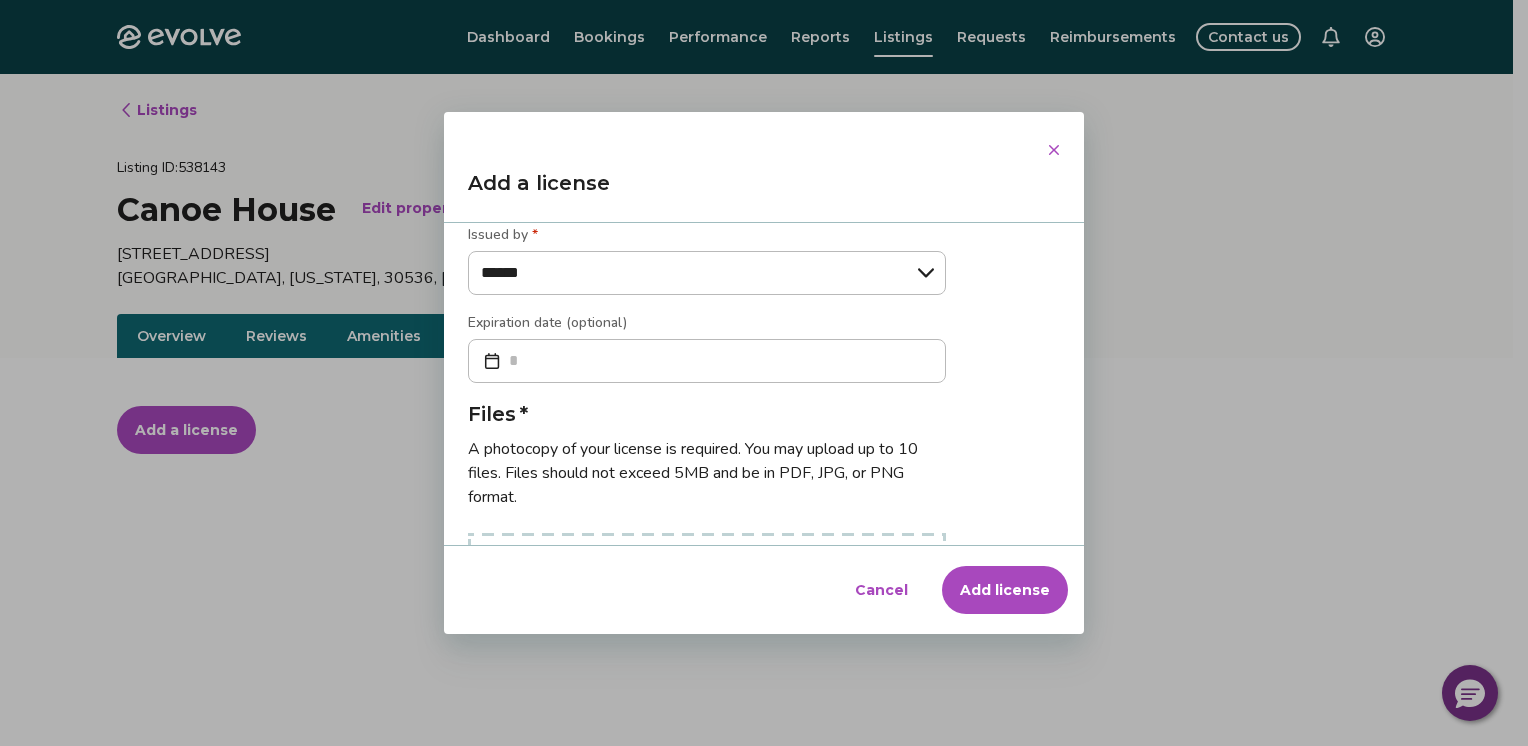 type on "*" 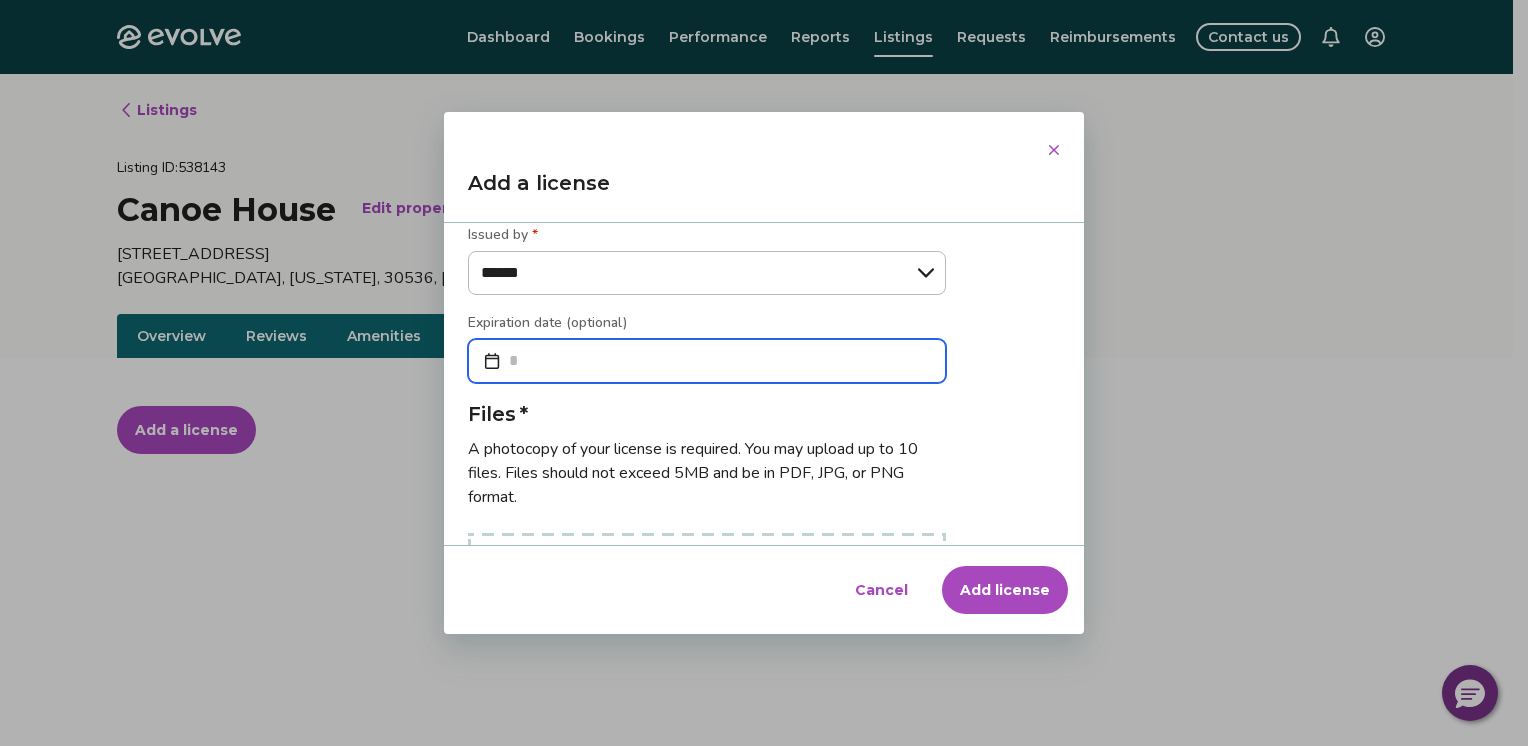 click at bounding box center (707, 361) 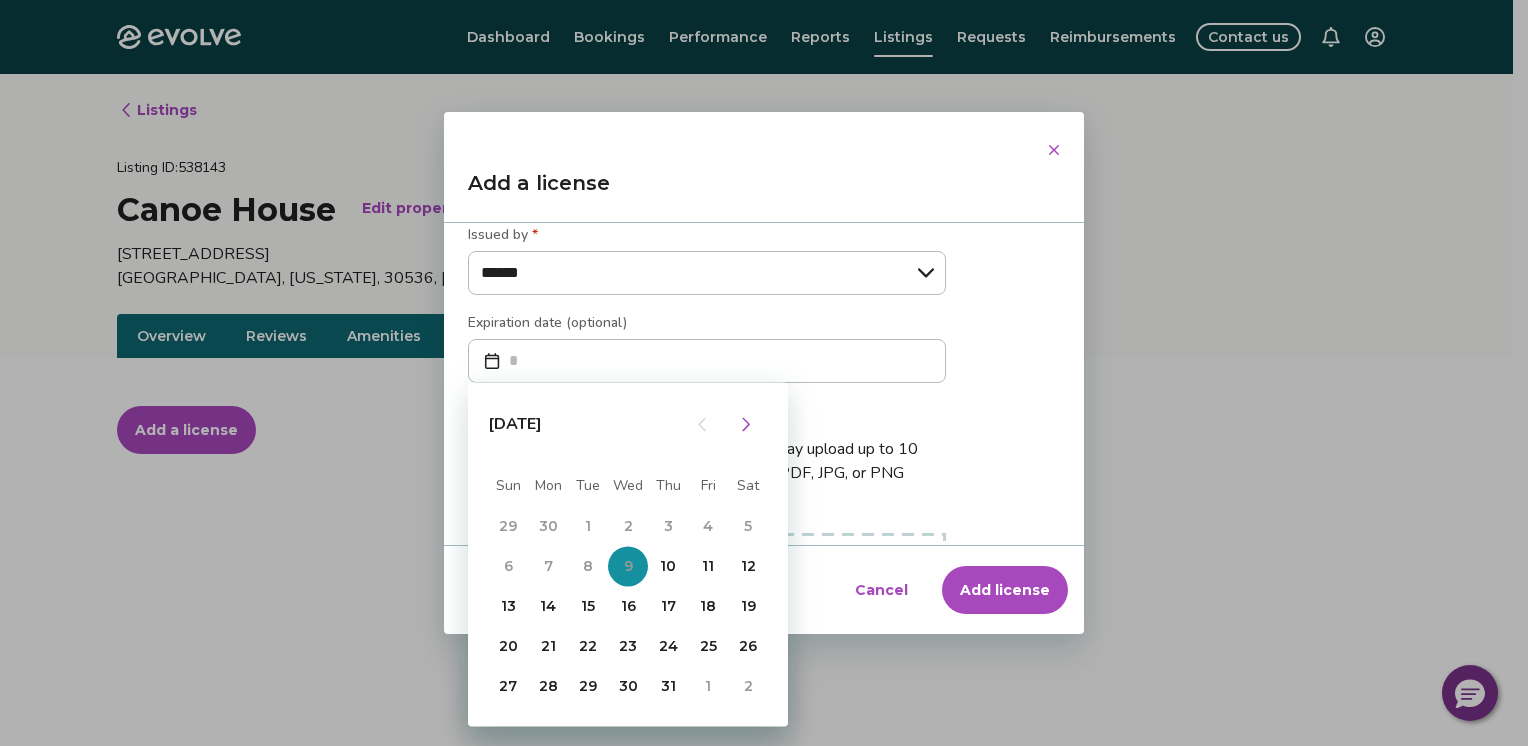 click 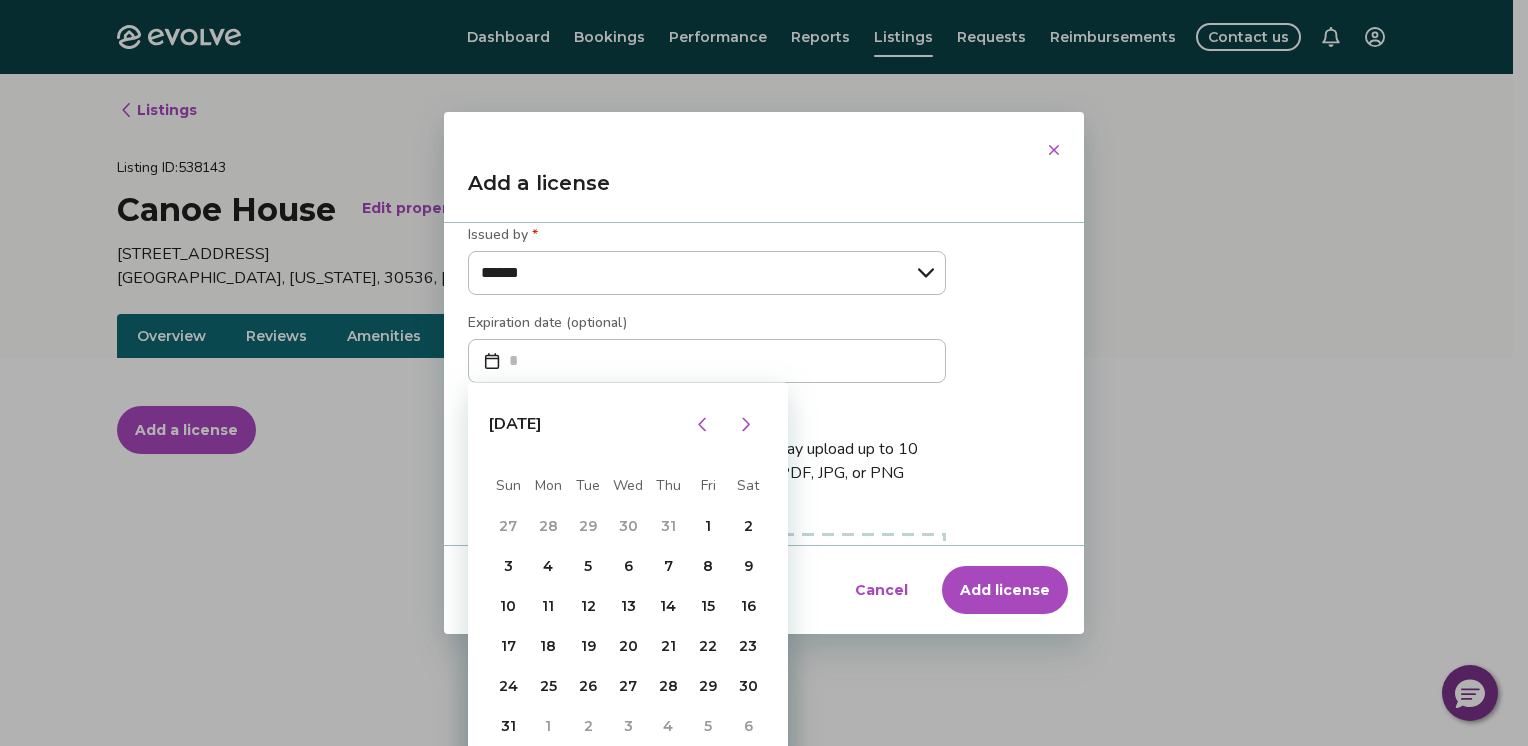 click 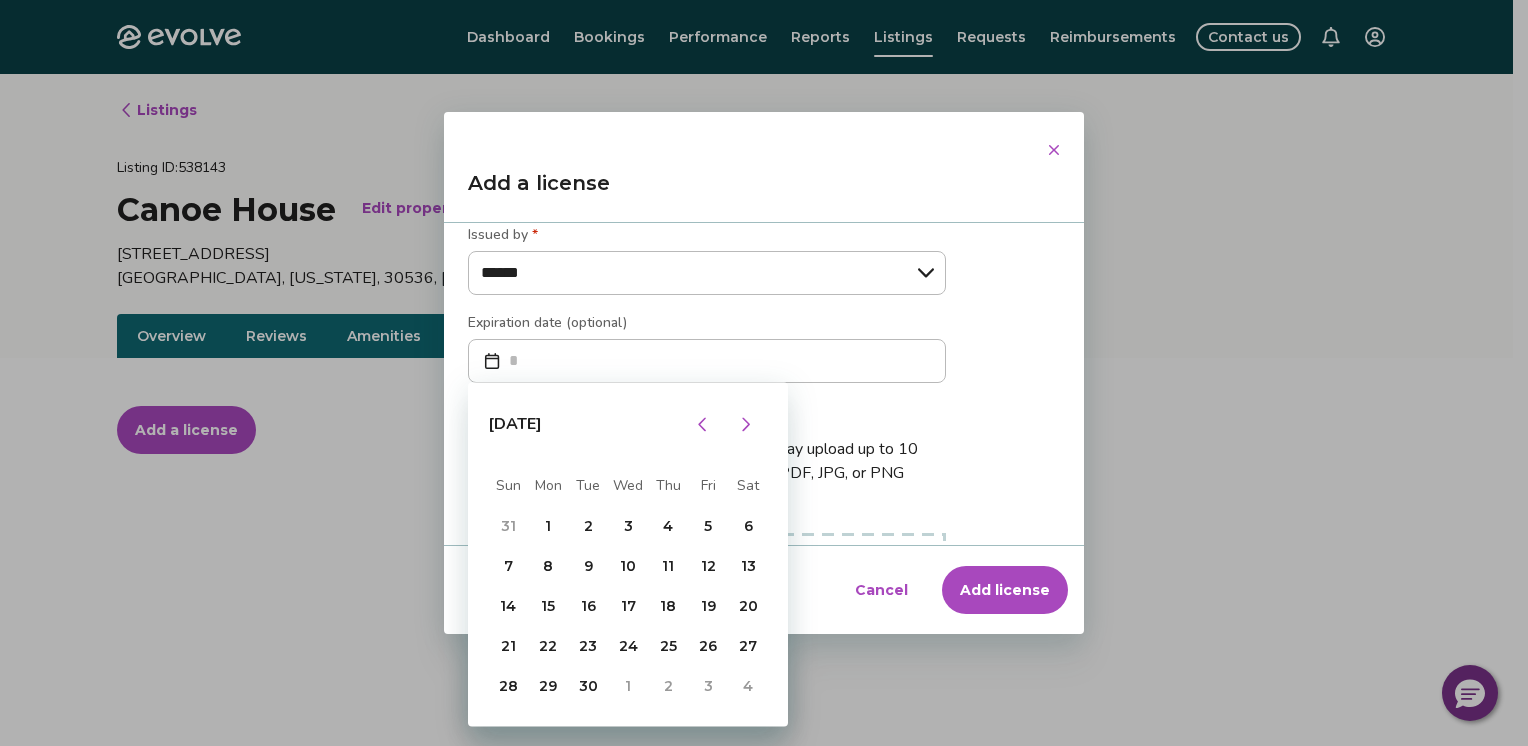 click 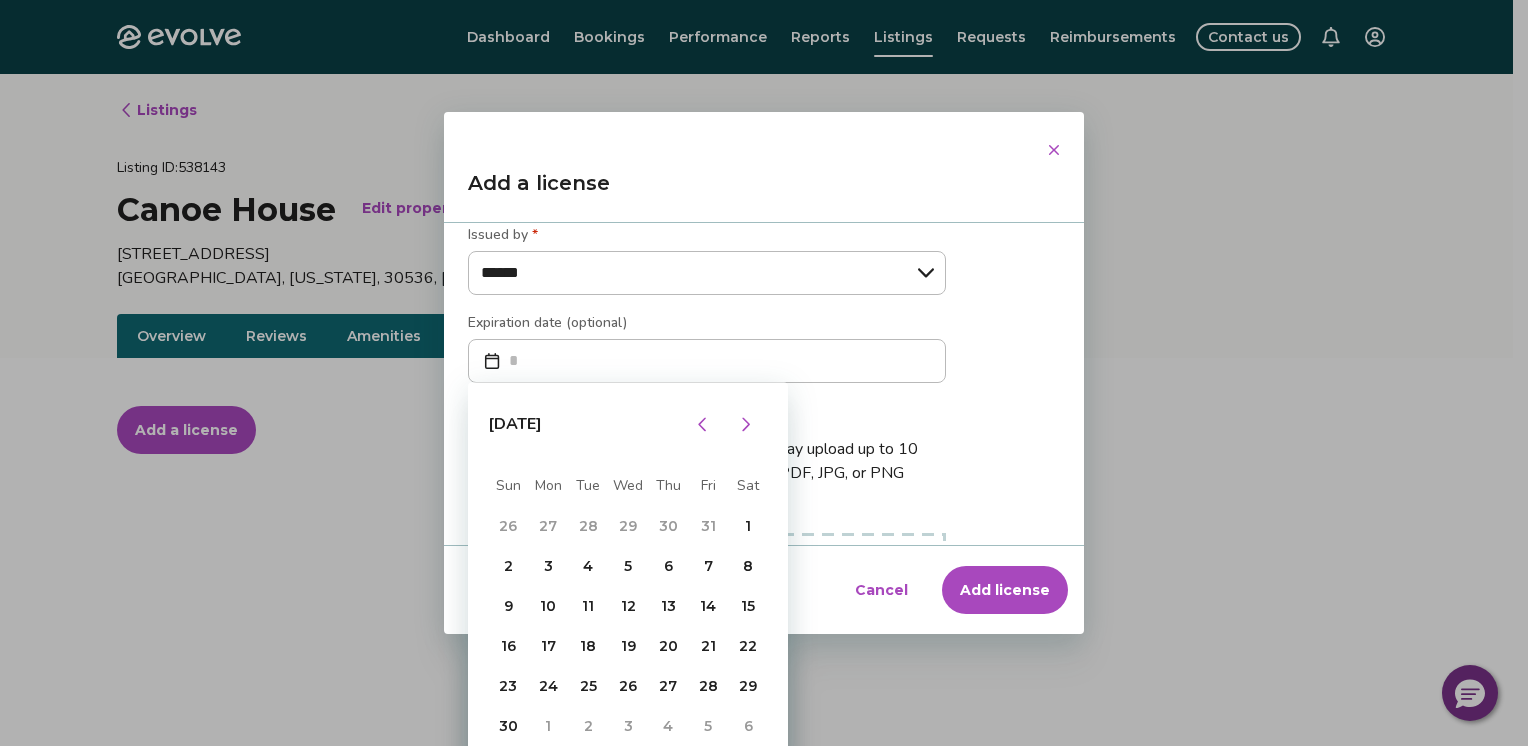 click 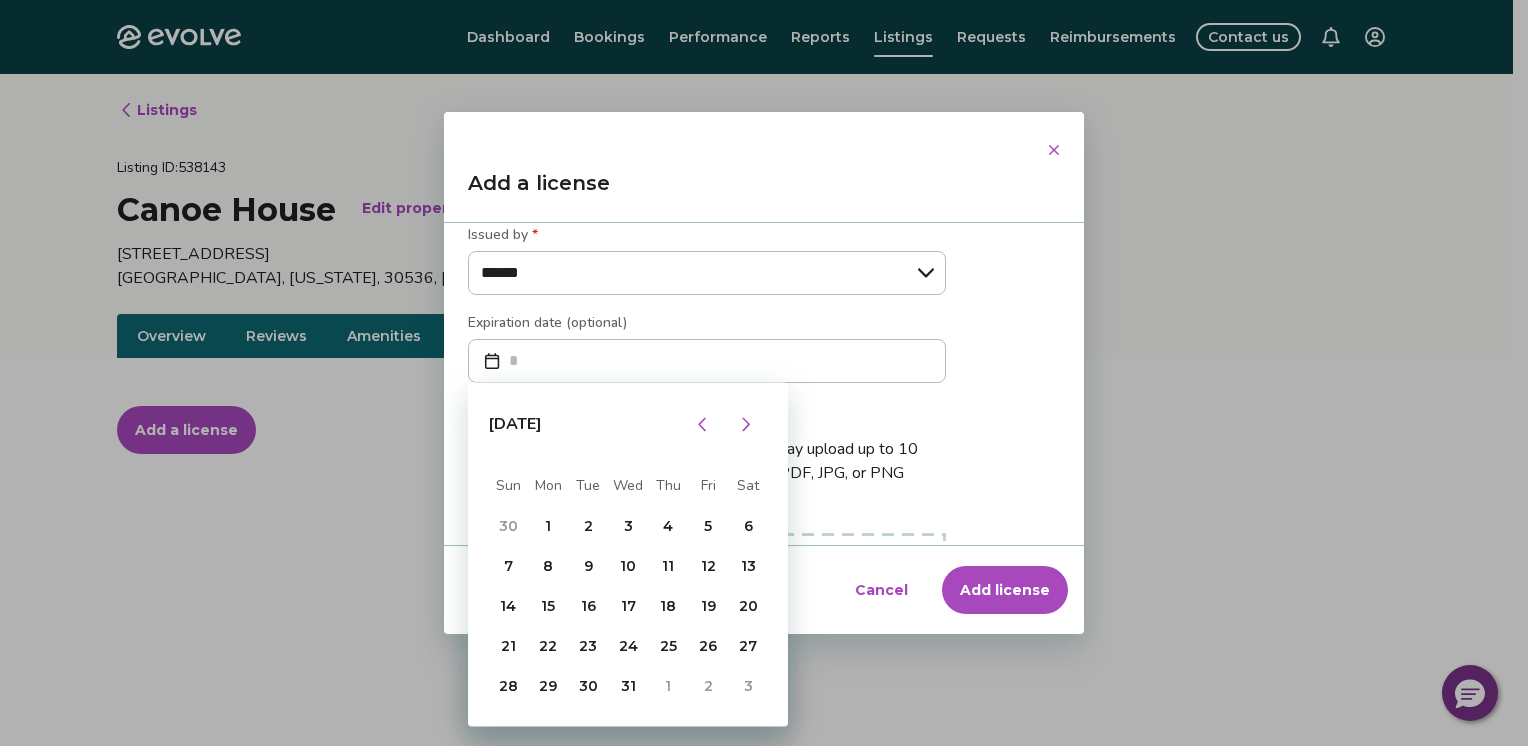 click on "31" at bounding box center [628, 686] 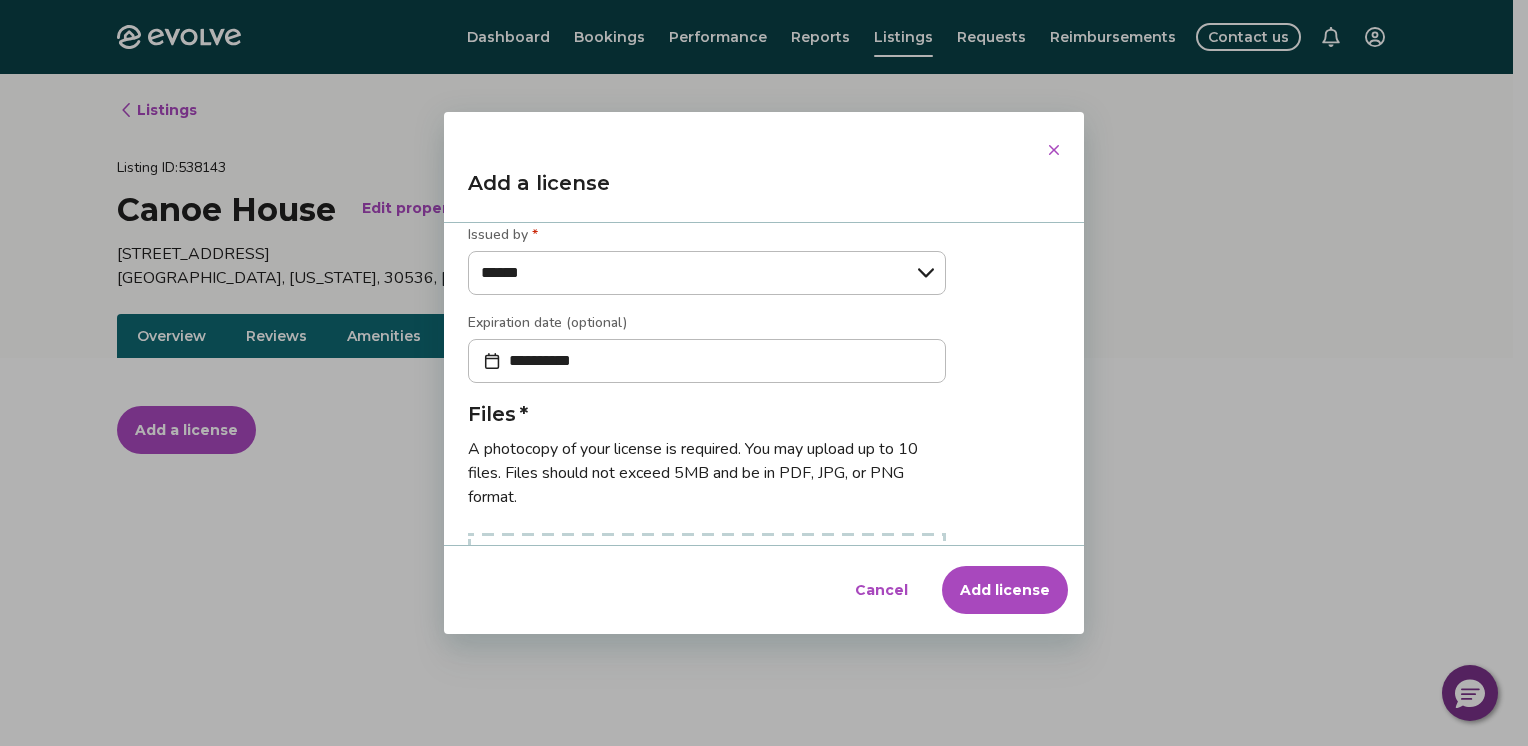 click on "Files * A photocopy of your license is required. You may upload up to 10 files. Files should not exceed 5MB and be in PDF, JPG, or PNG format. Drag and drop files here or click to upload" at bounding box center (707, 530) 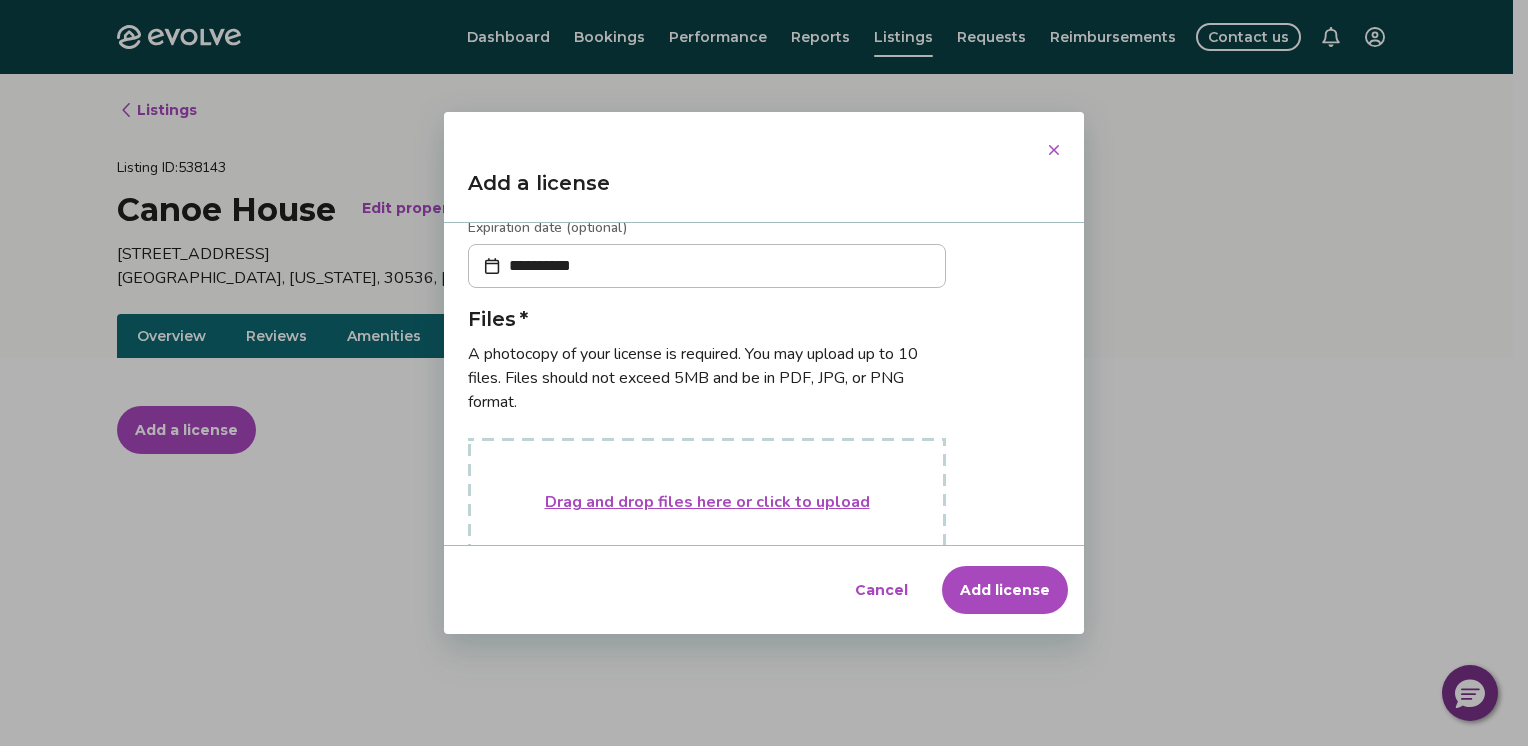 scroll, scrollTop: 338, scrollLeft: 0, axis: vertical 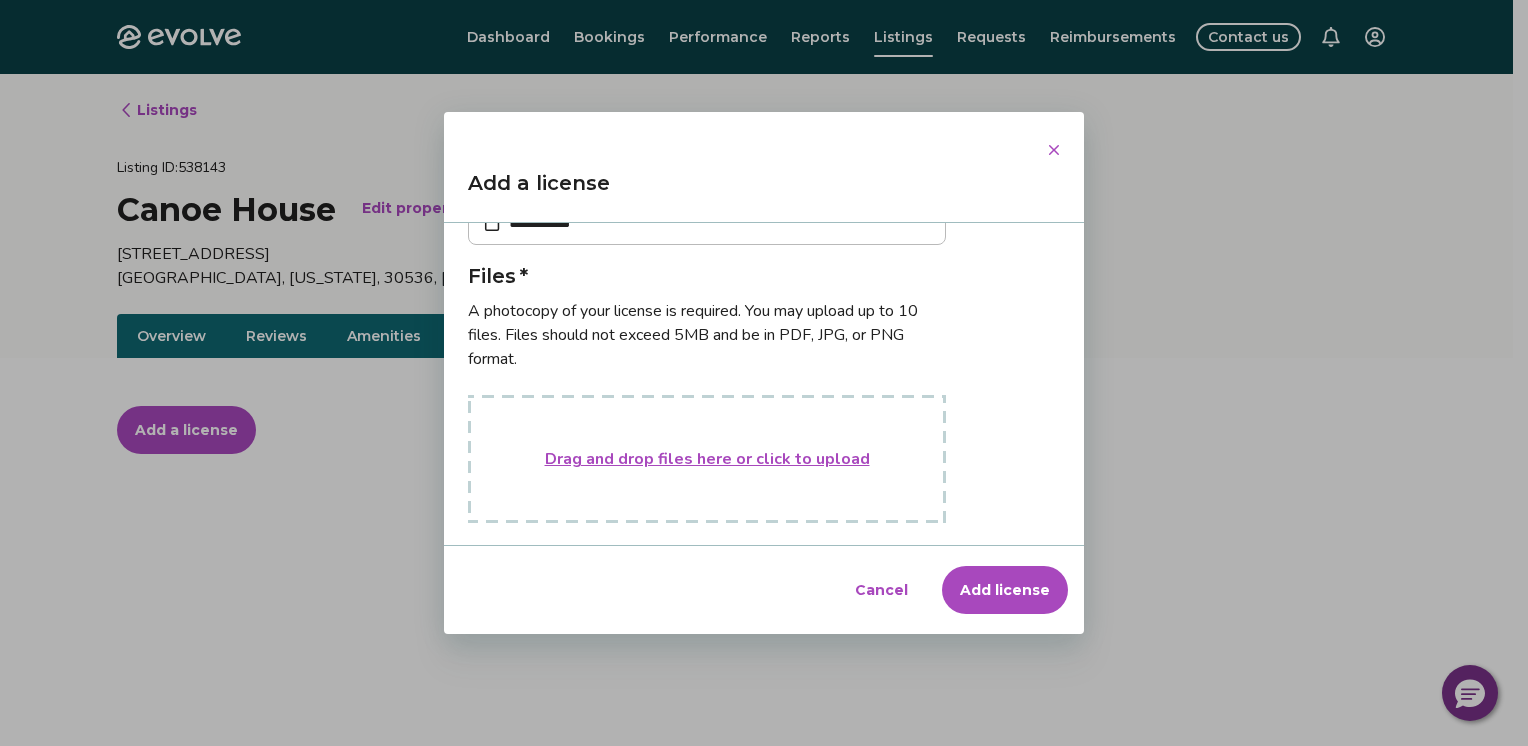 click on "Drag and drop files here or click to upload" at bounding box center [707, 459] 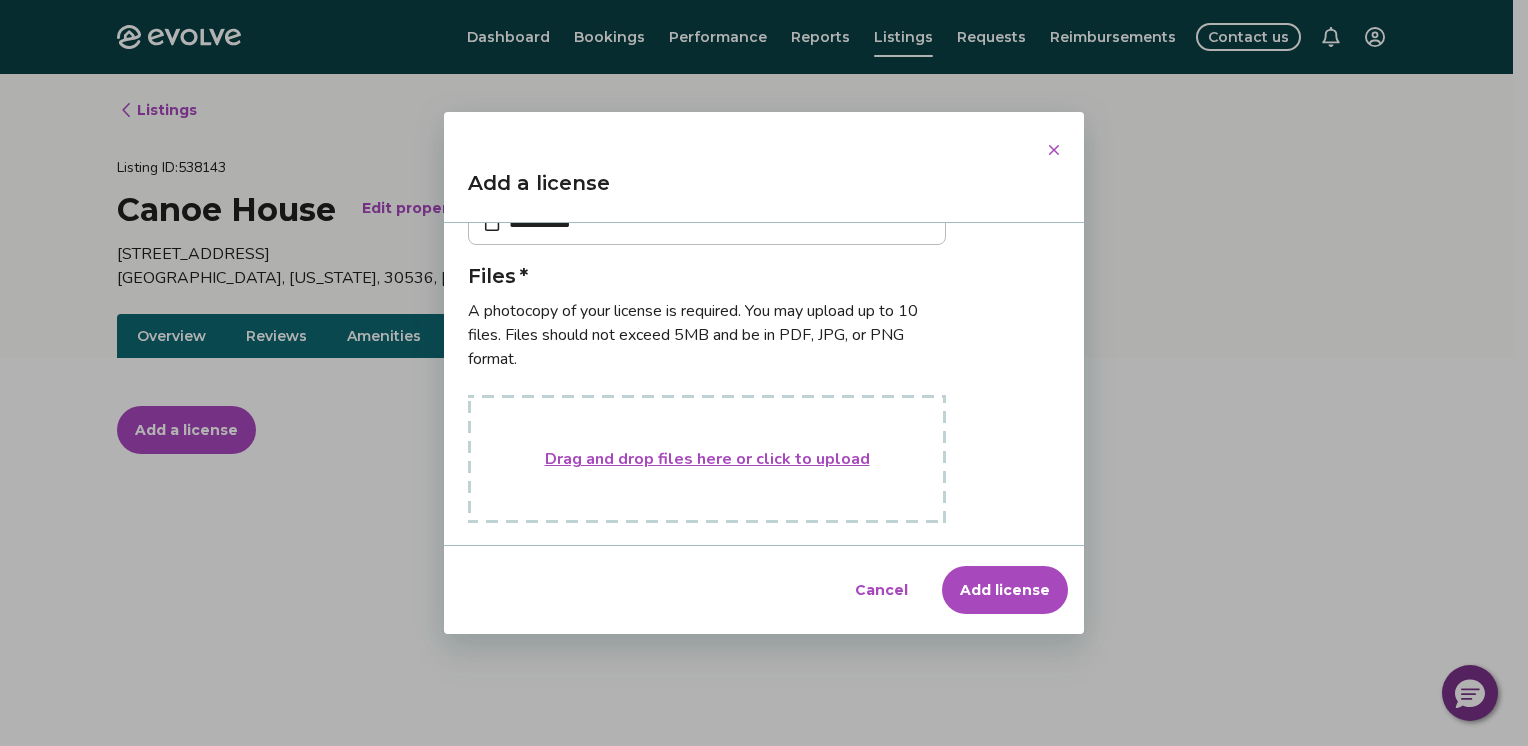type on "**********" 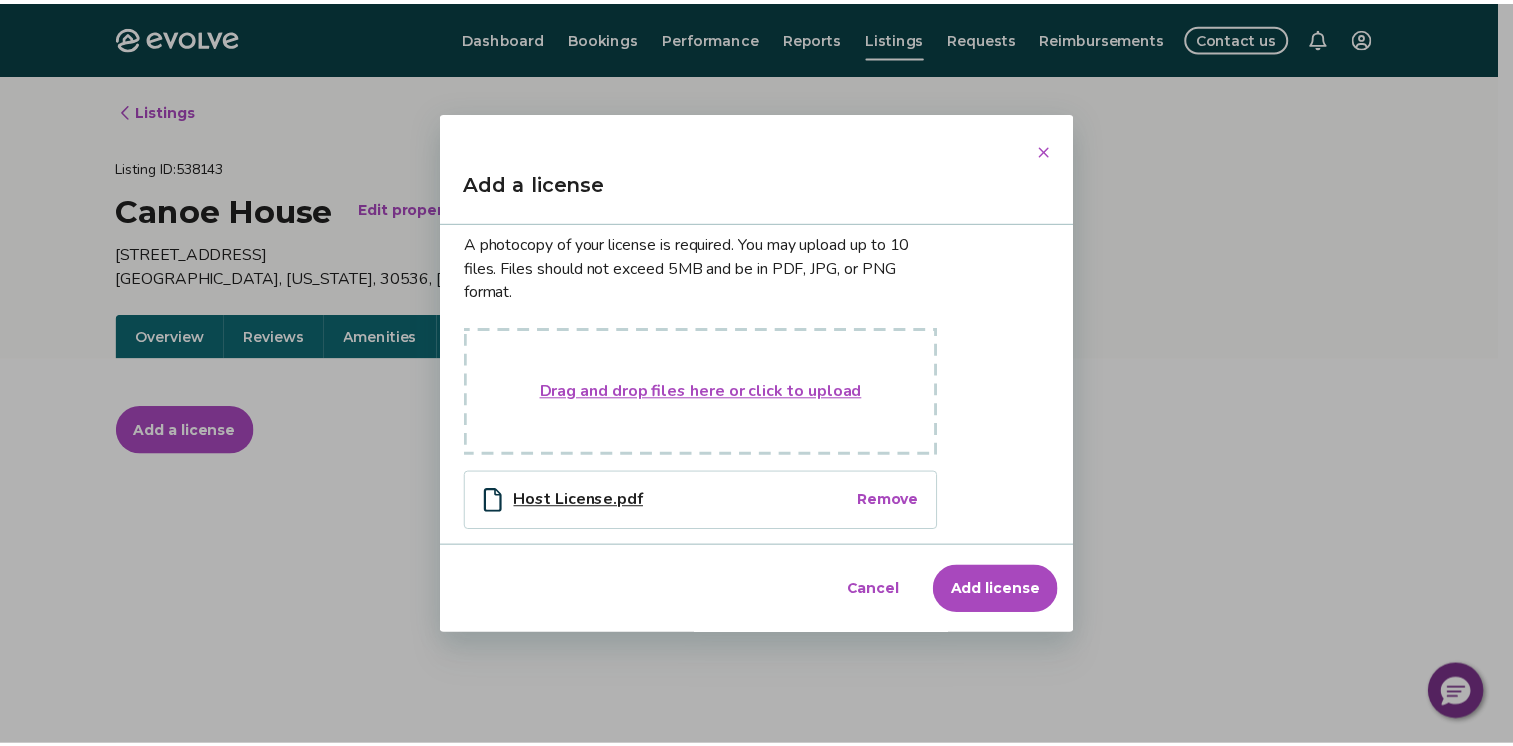 scroll, scrollTop: 412, scrollLeft: 0, axis: vertical 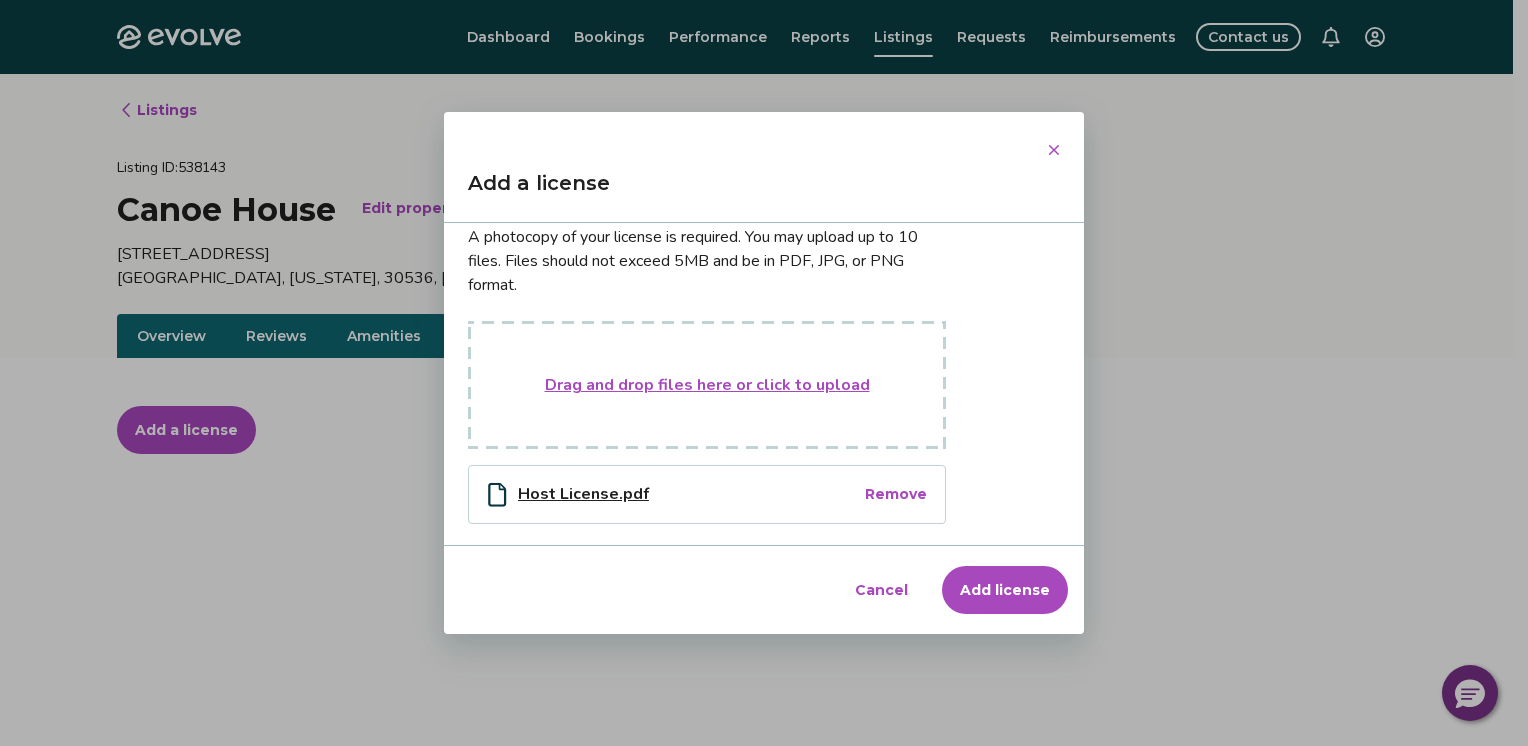 click on "Add license" at bounding box center [1005, 590] 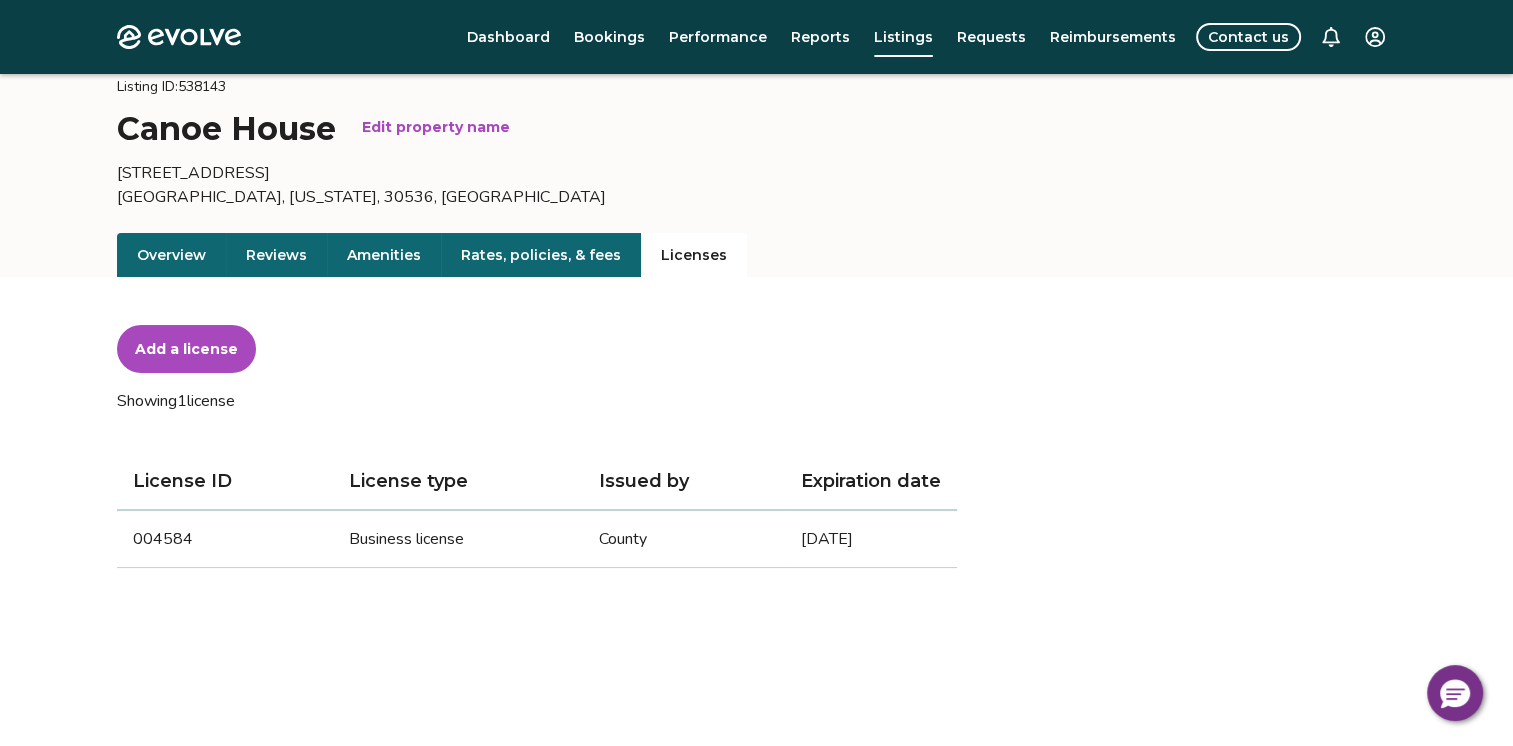 scroll, scrollTop: 0, scrollLeft: 0, axis: both 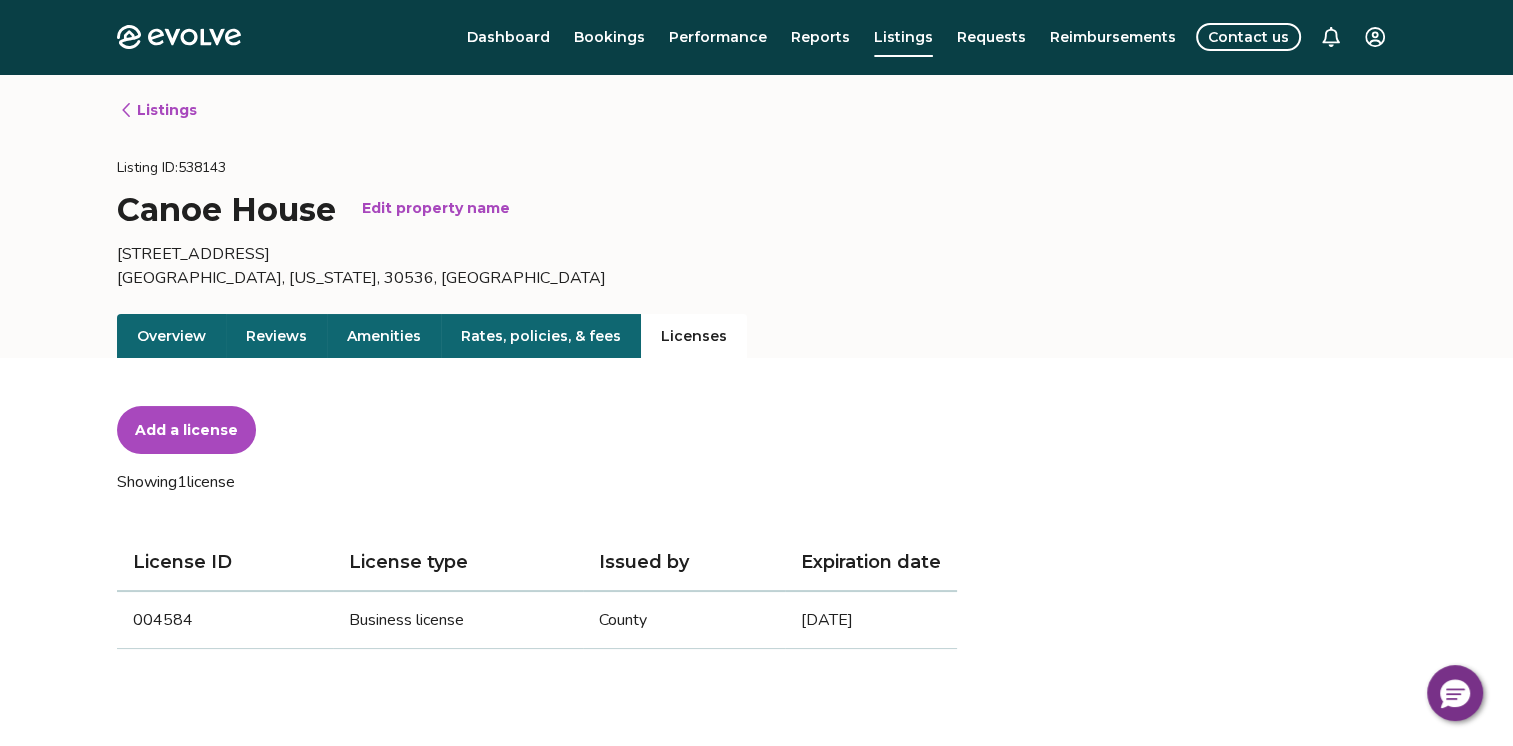 click on "Evolve Dashboard Bookings Performance Reports Listings Requests Reimbursements Contact us Listings Listing ID:  538143 Canoe House Edit property name [STREET_ADDRESS][US_STATE] Overview Reviews Amenities Rates, policies, & fees Licenses Add a license Showing  1  license License ID License type Issued by Expiration date 004584 Business license County [DATE] © 2013-Present Evolve Vacation Rental Network Privacy Policy | Terms of Service
*" at bounding box center (756, 667) 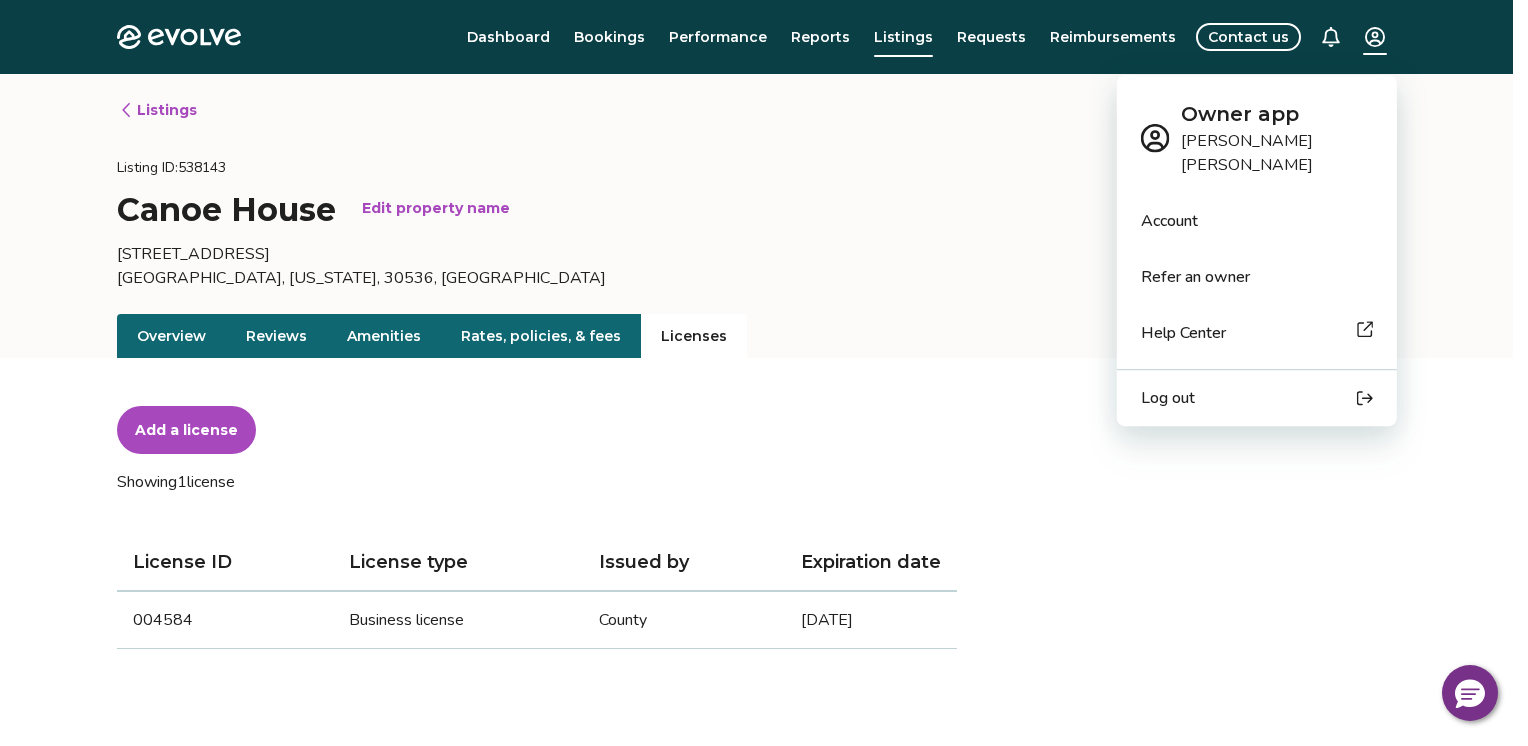 click on "Log out" at bounding box center [1257, 398] 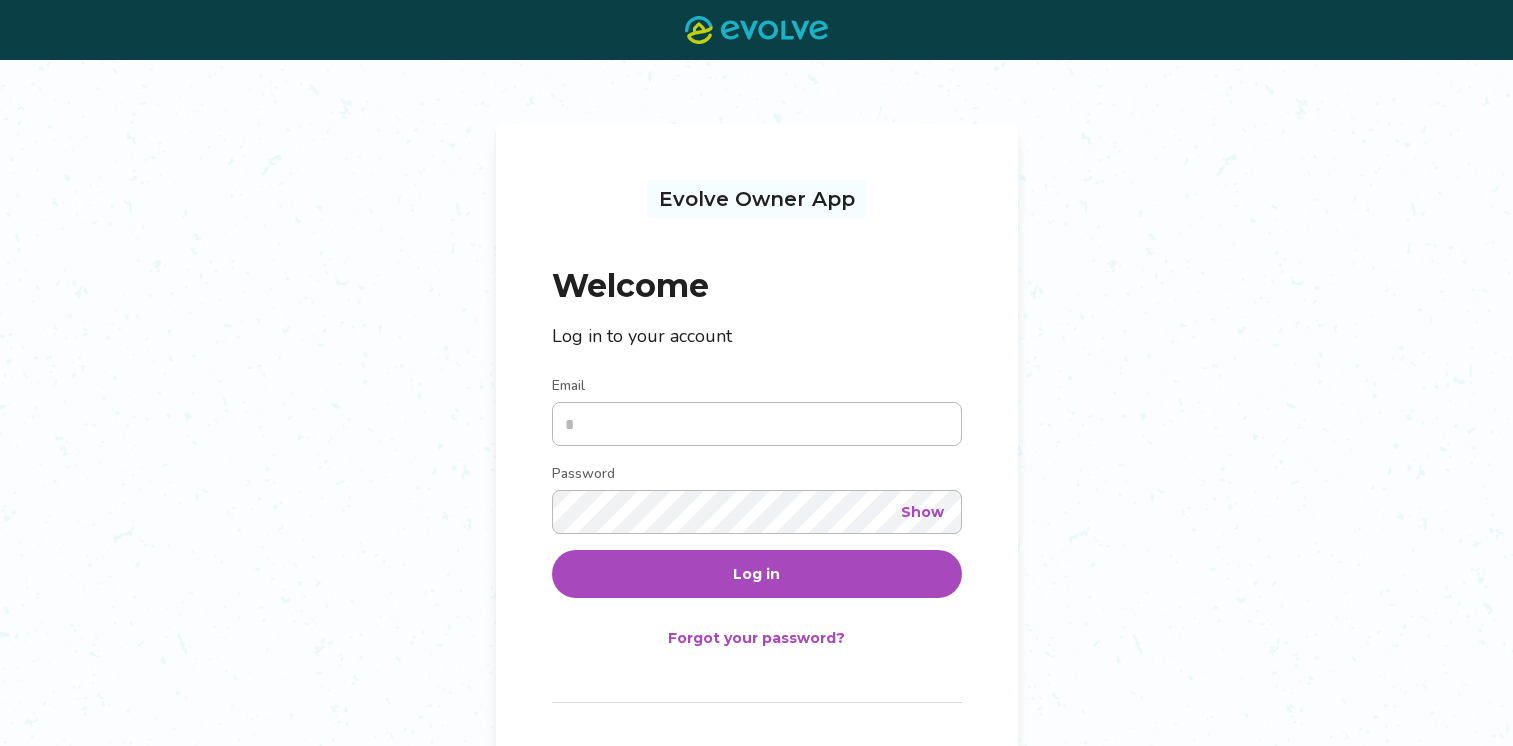 scroll, scrollTop: 0, scrollLeft: 0, axis: both 